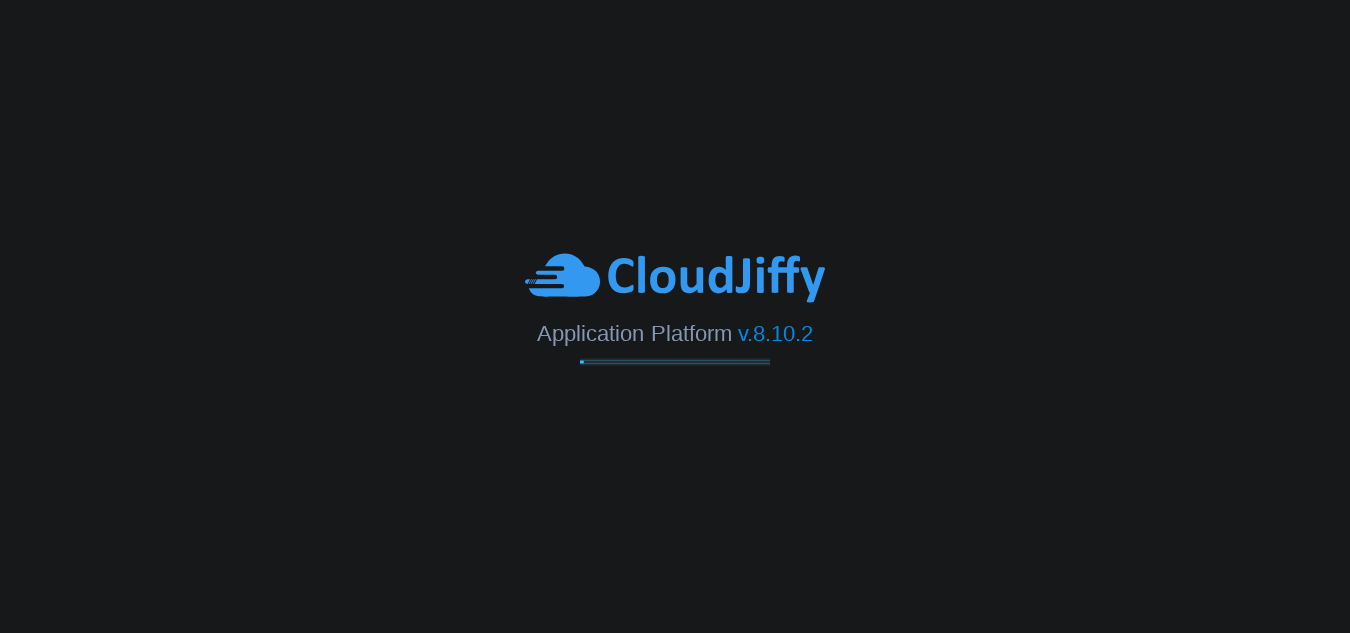 scroll, scrollTop: 0, scrollLeft: 0, axis: both 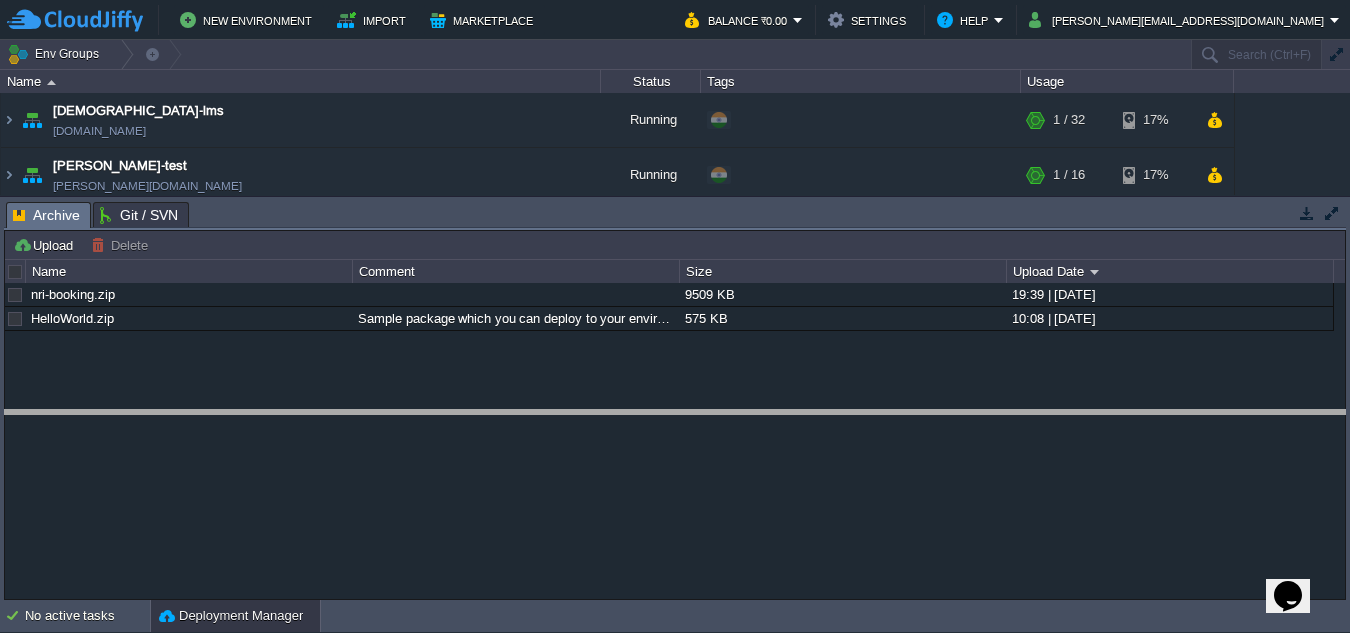 drag, startPoint x: 736, startPoint y: 219, endPoint x: 744, endPoint y: 427, distance: 208.1538 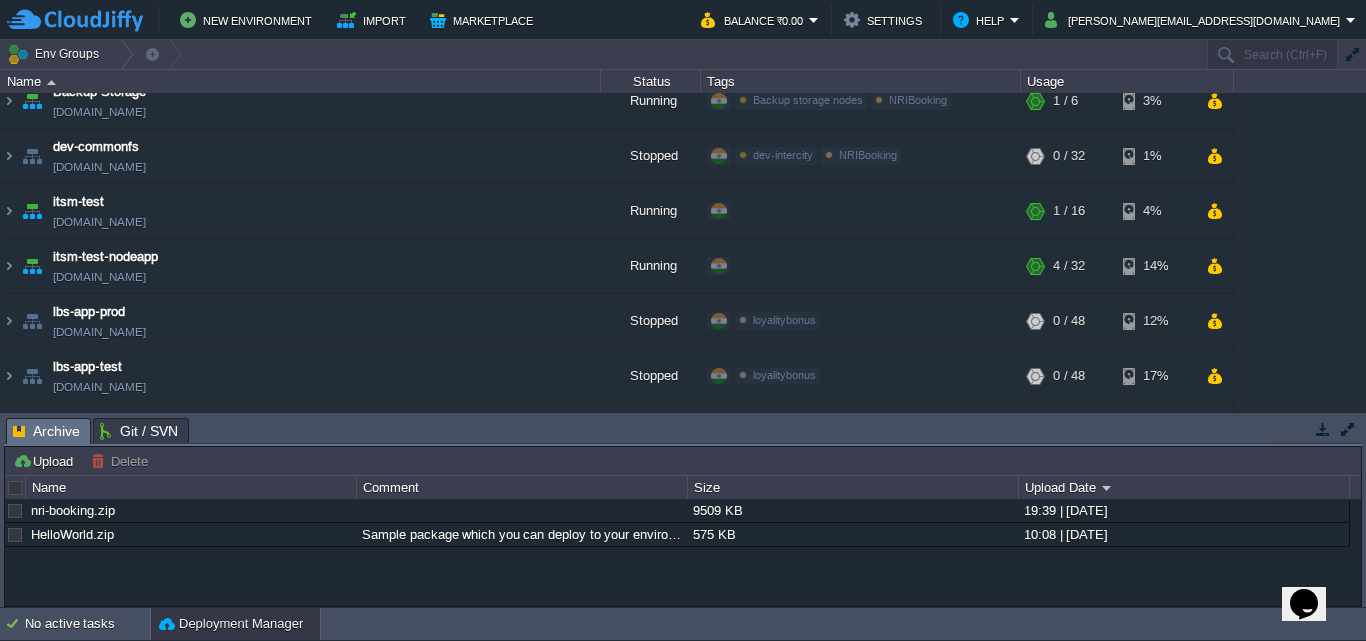 scroll, scrollTop: 135, scrollLeft: 0, axis: vertical 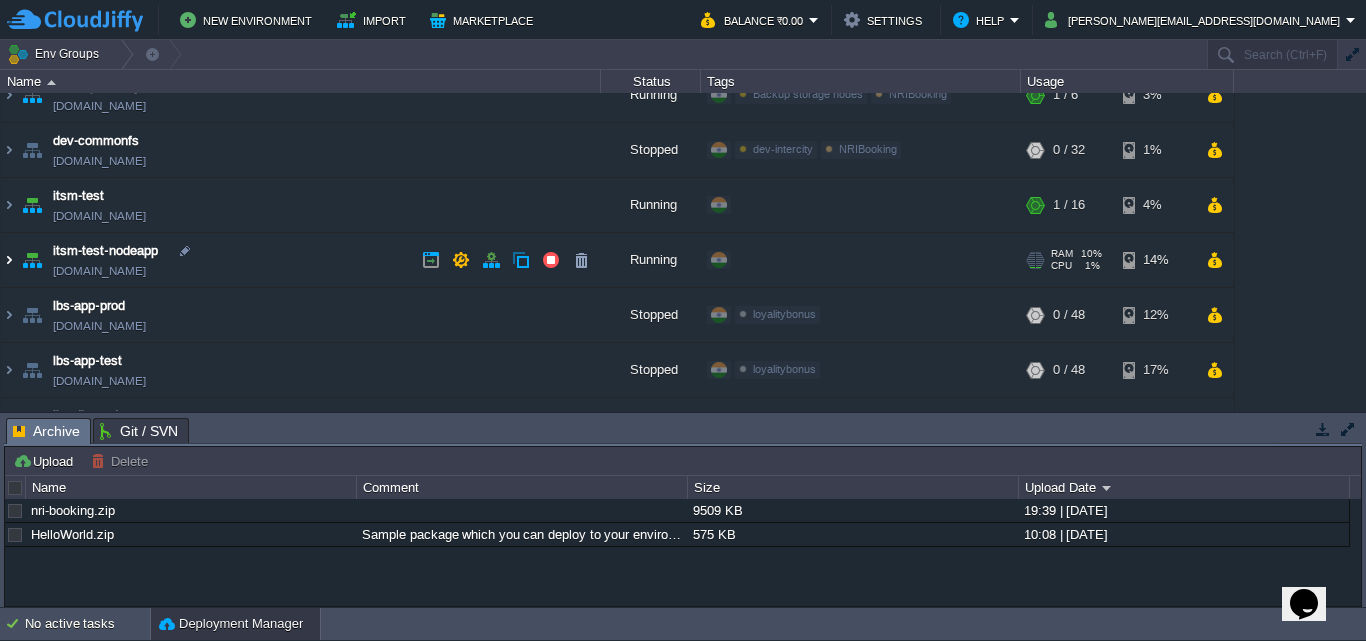 click at bounding box center [9, 260] 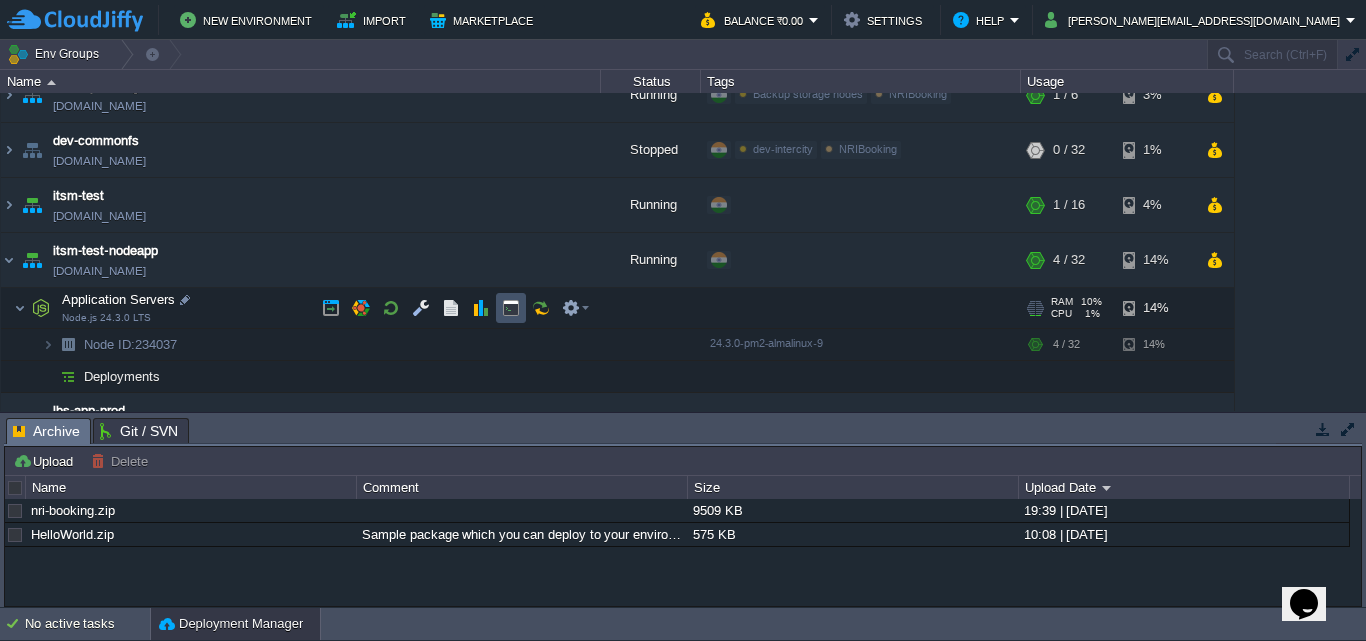 click at bounding box center (511, 308) 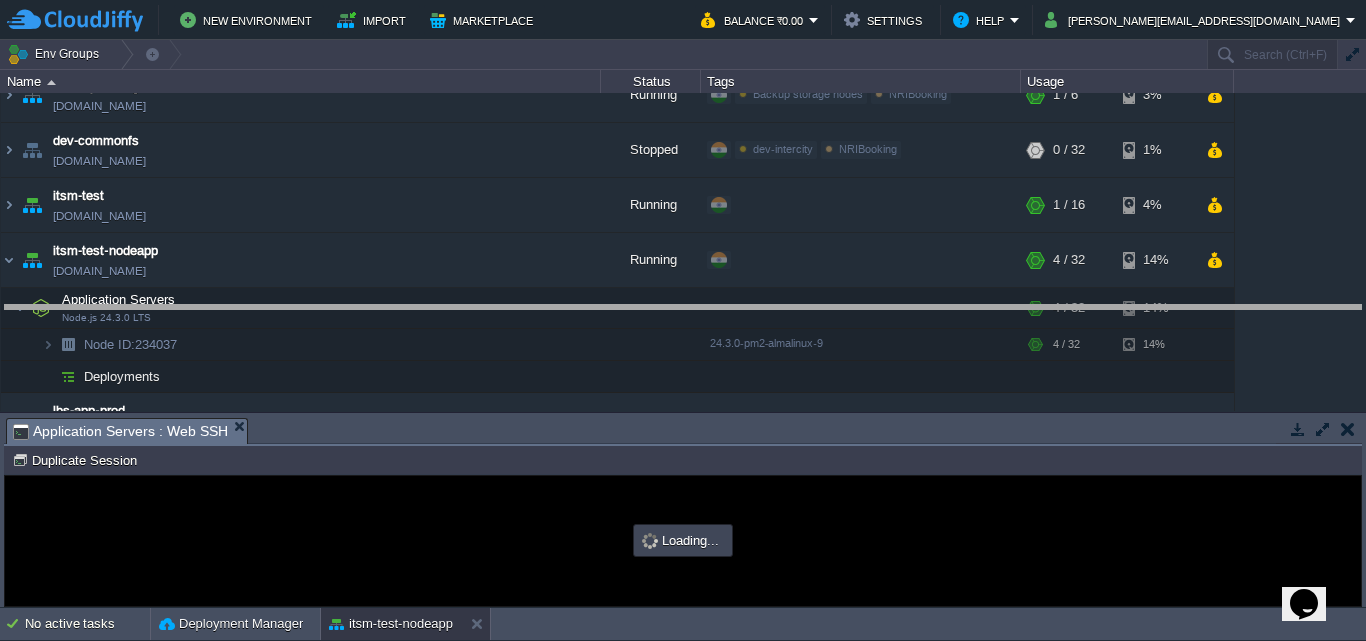 scroll, scrollTop: 0, scrollLeft: 0, axis: both 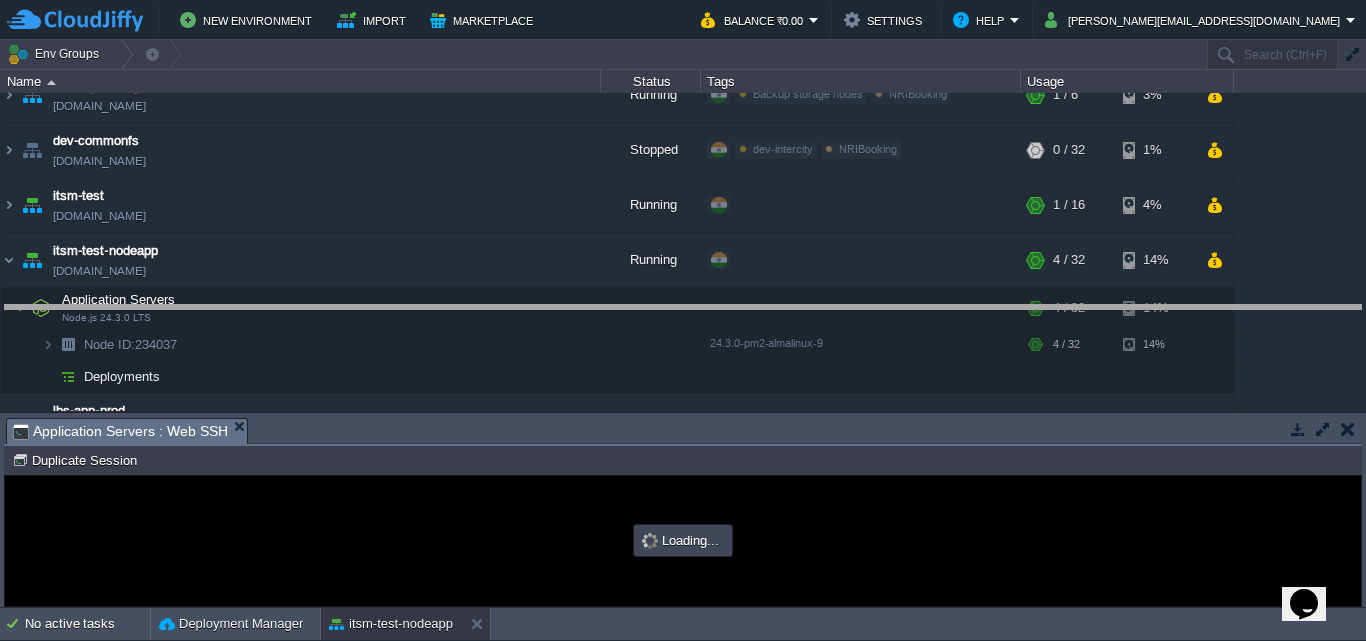 drag, startPoint x: 640, startPoint y: 443, endPoint x: 638, endPoint y: 330, distance: 113.0177 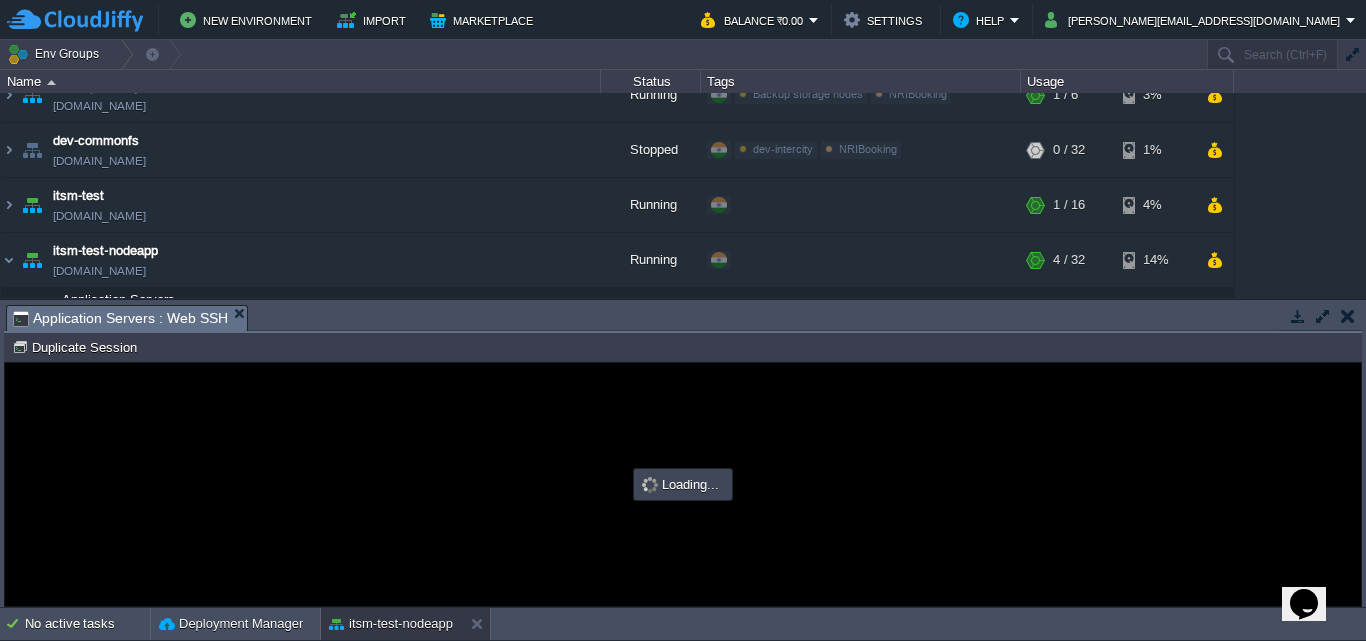 type on "#000000" 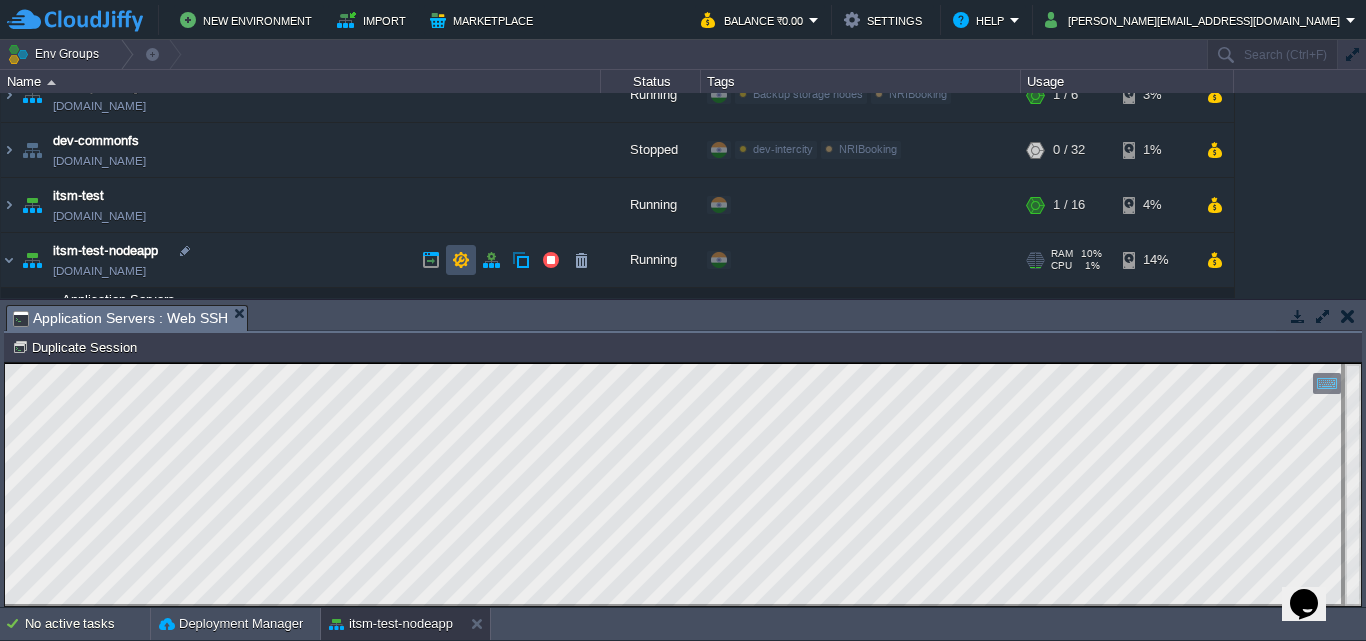 click at bounding box center (461, 260) 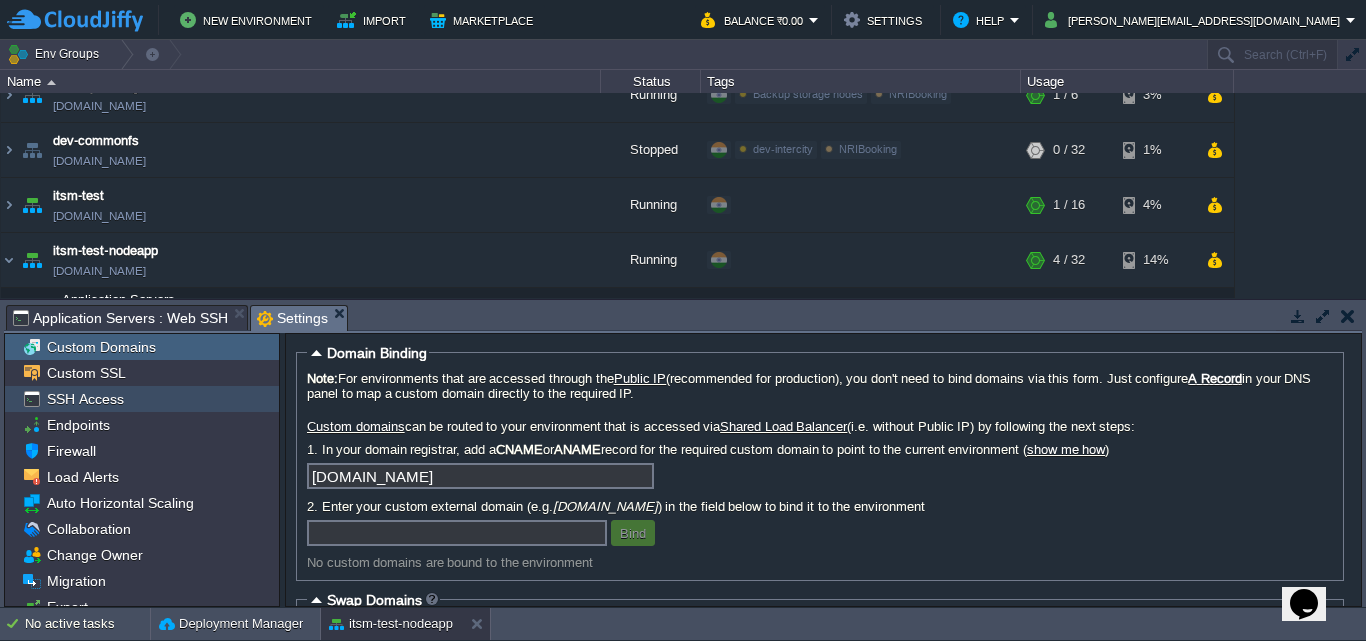click on "SSH Access" at bounding box center [85, 399] 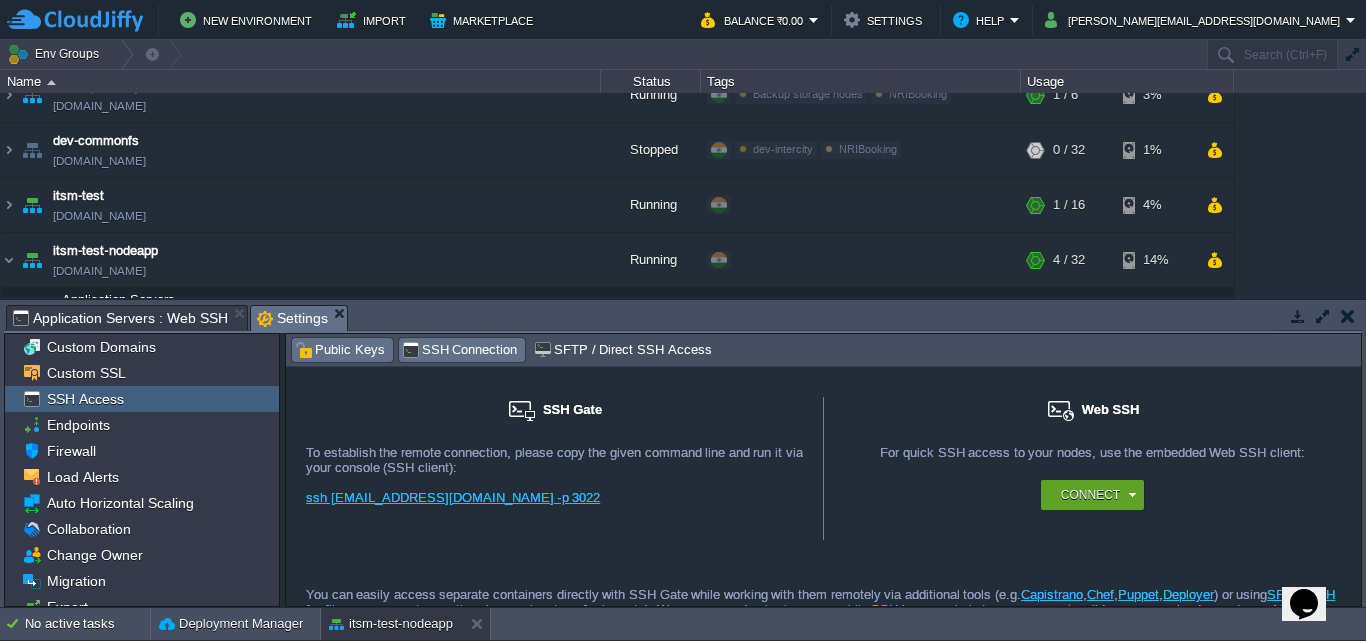 click on "Public Keys" at bounding box center [340, 350] 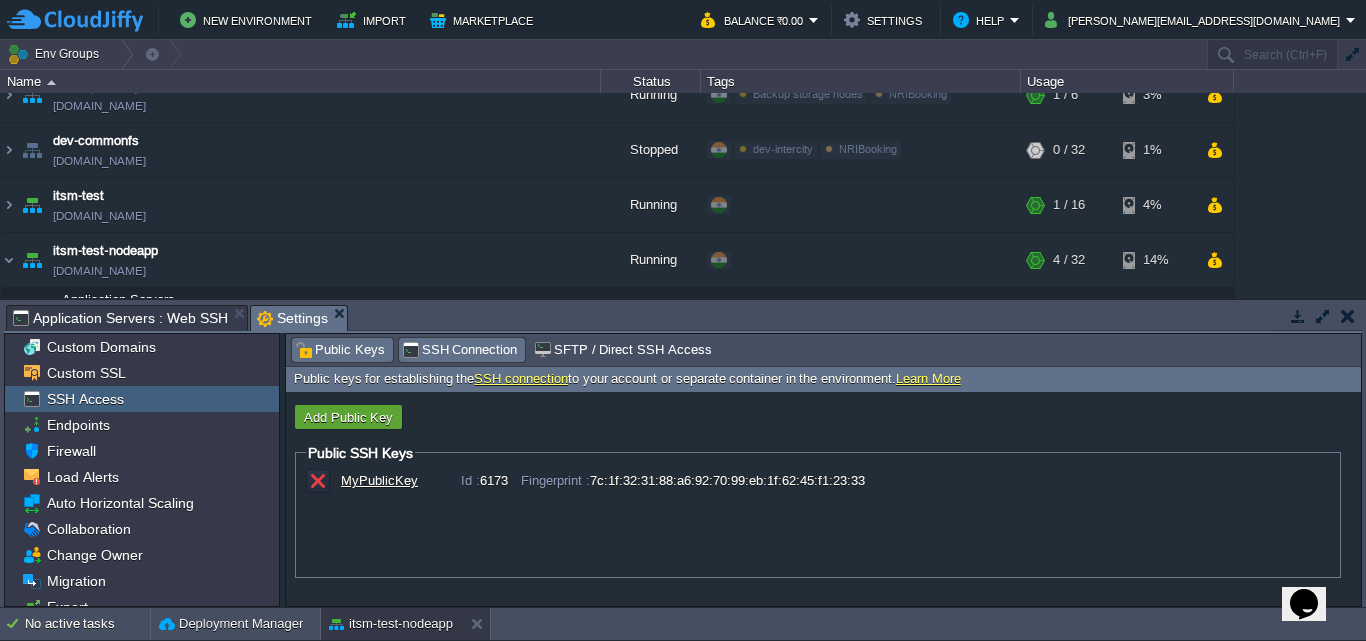 click on "SSH Connection" at bounding box center [460, 350] 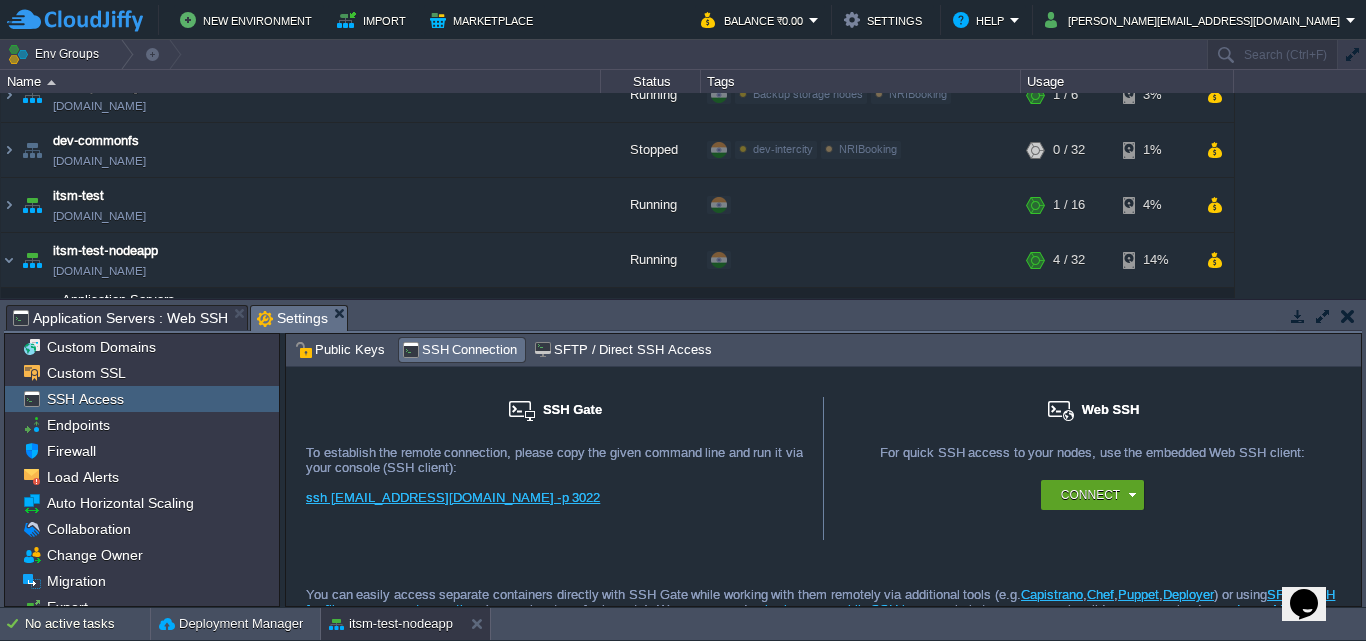 scroll, scrollTop: 43, scrollLeft: 0, axis: vertical 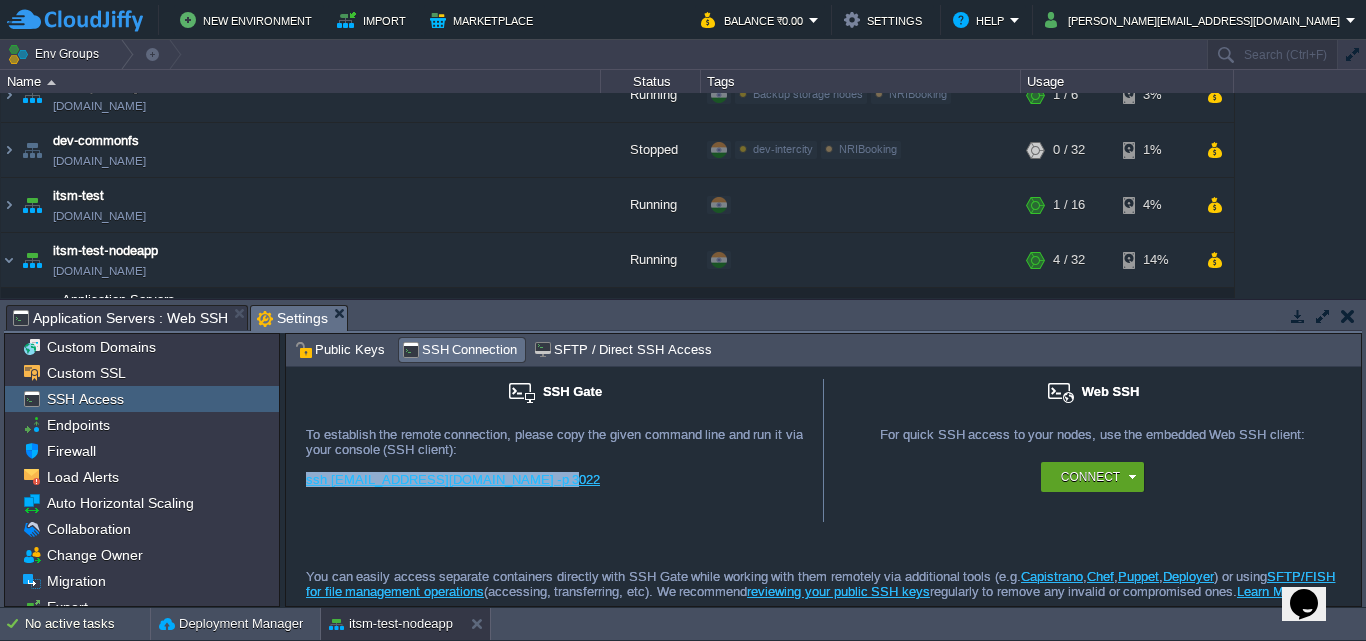 drag, startPoint x: 537, startPoint y: 453, endPoint x: 307, endPoint y: 456, distance: 230.01956 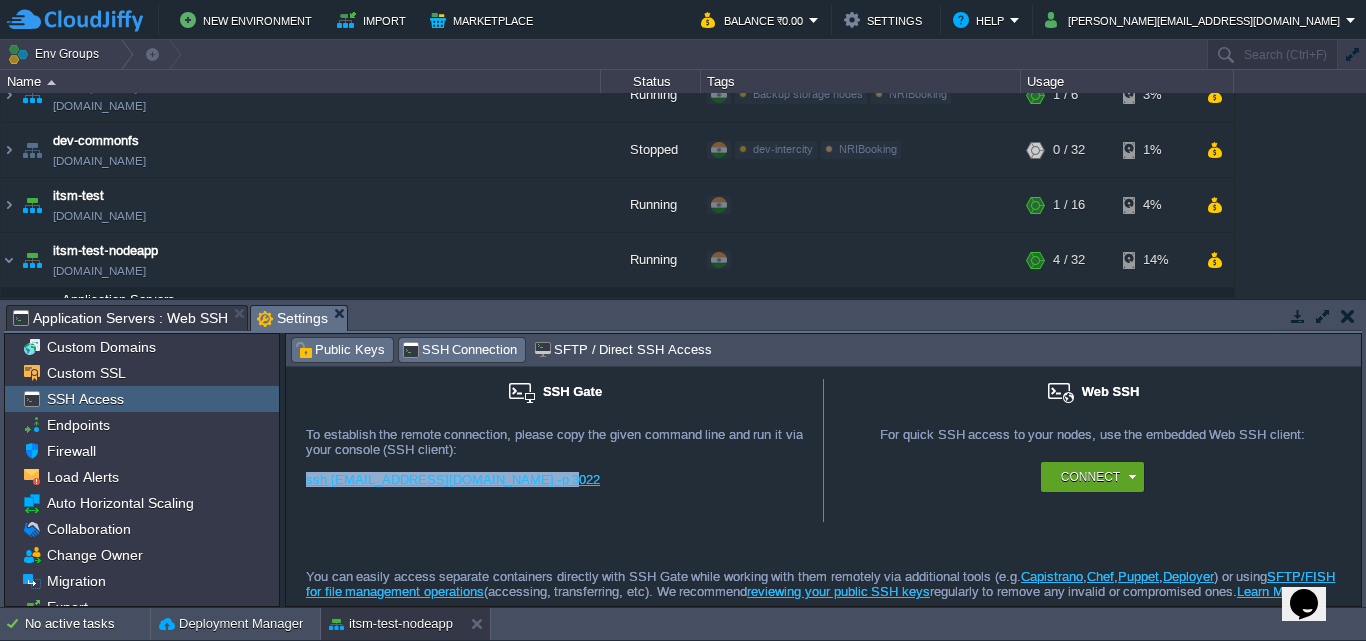click on "Public Keys" at bounding box center (340, 350) 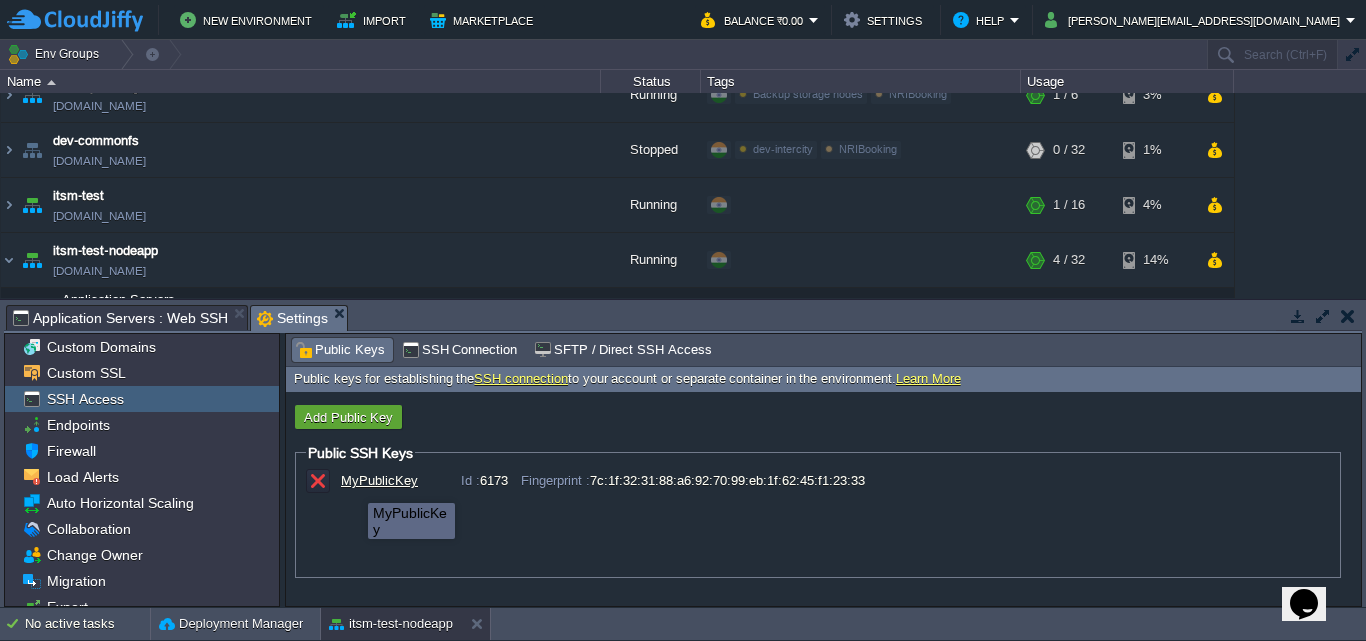 click on "MyPublicKey" at bounding box center (391, 480) 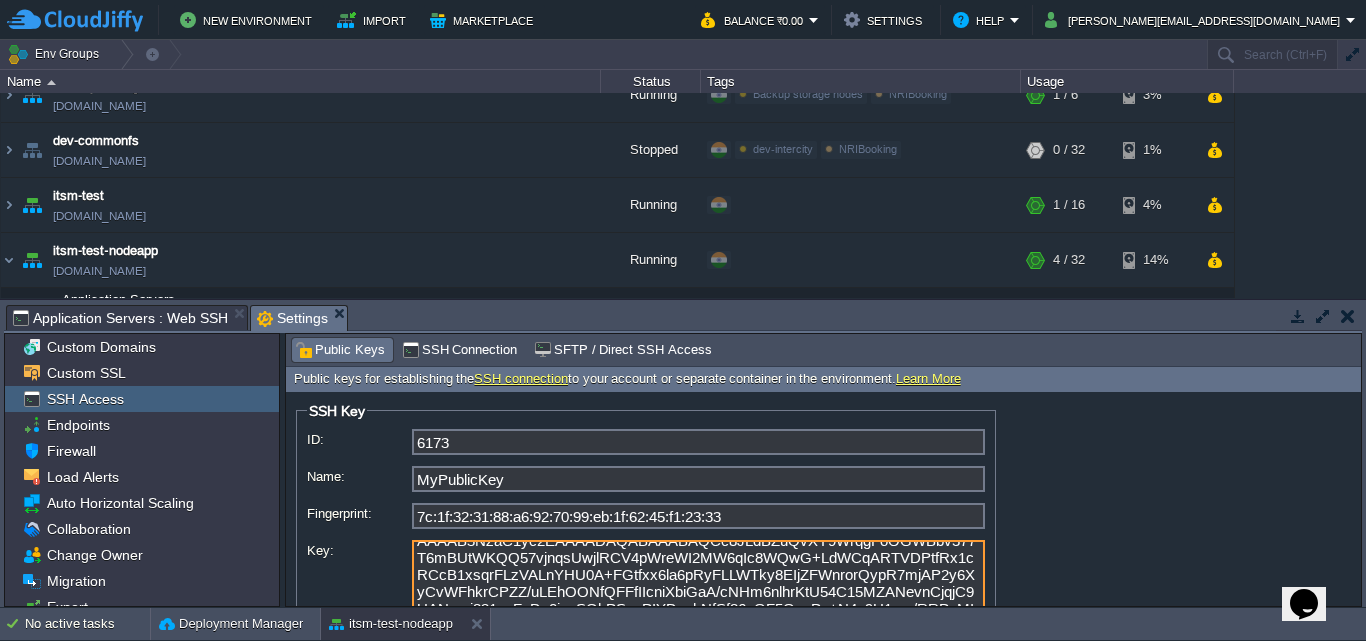 scroll, scrollTop: 0, scrollLeft: 0, axis: both 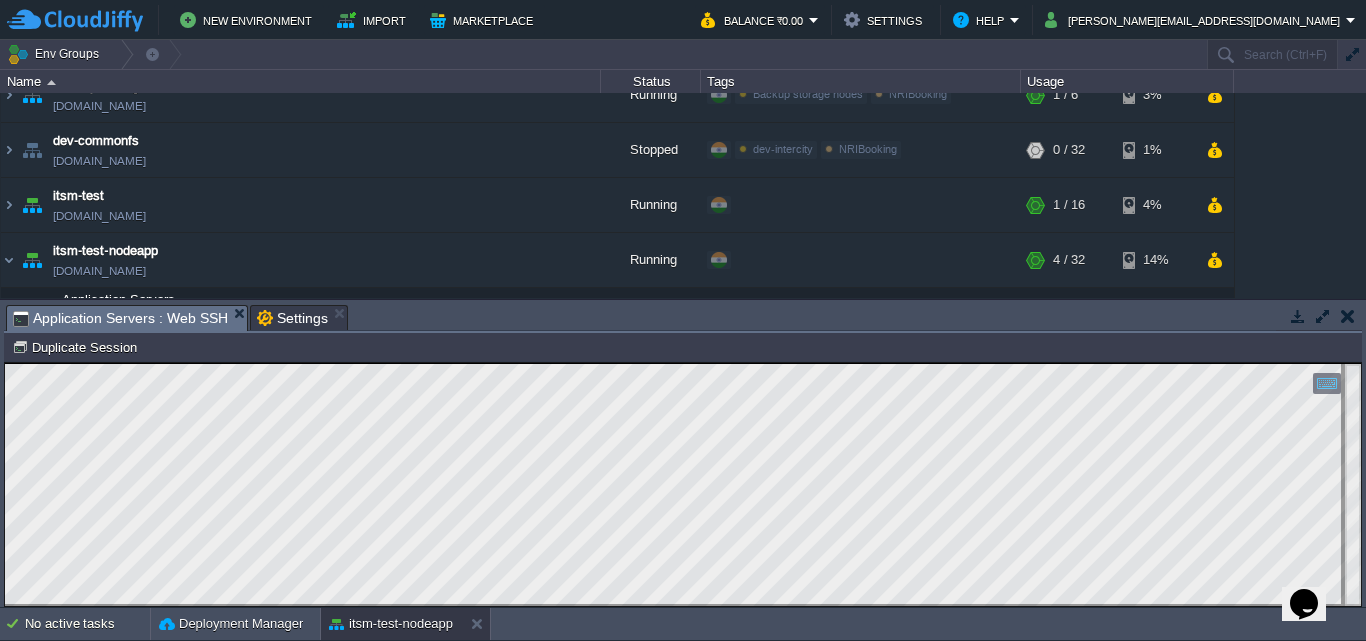 click on "Application Servers : Web SSH" at bounding box center (120, 318) 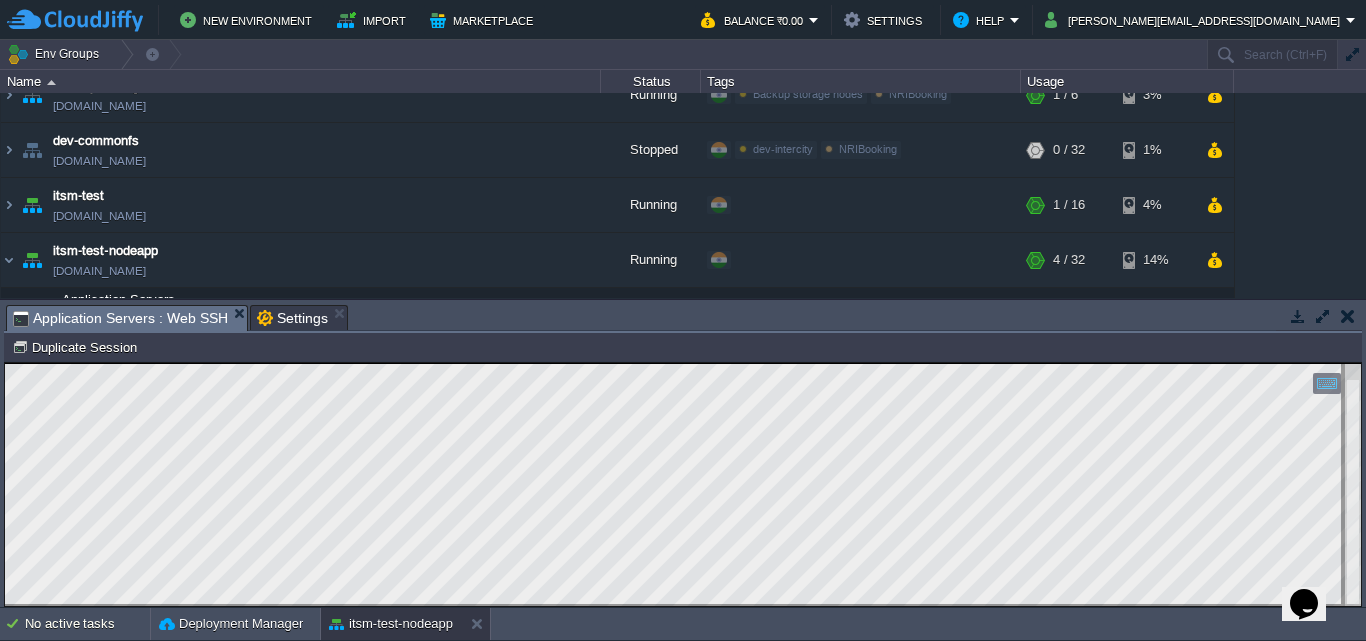 click on "Tasks Activity Log Archive Git / SVN Application Servers : Web SSH Settings" at bounding box center [683, 318] 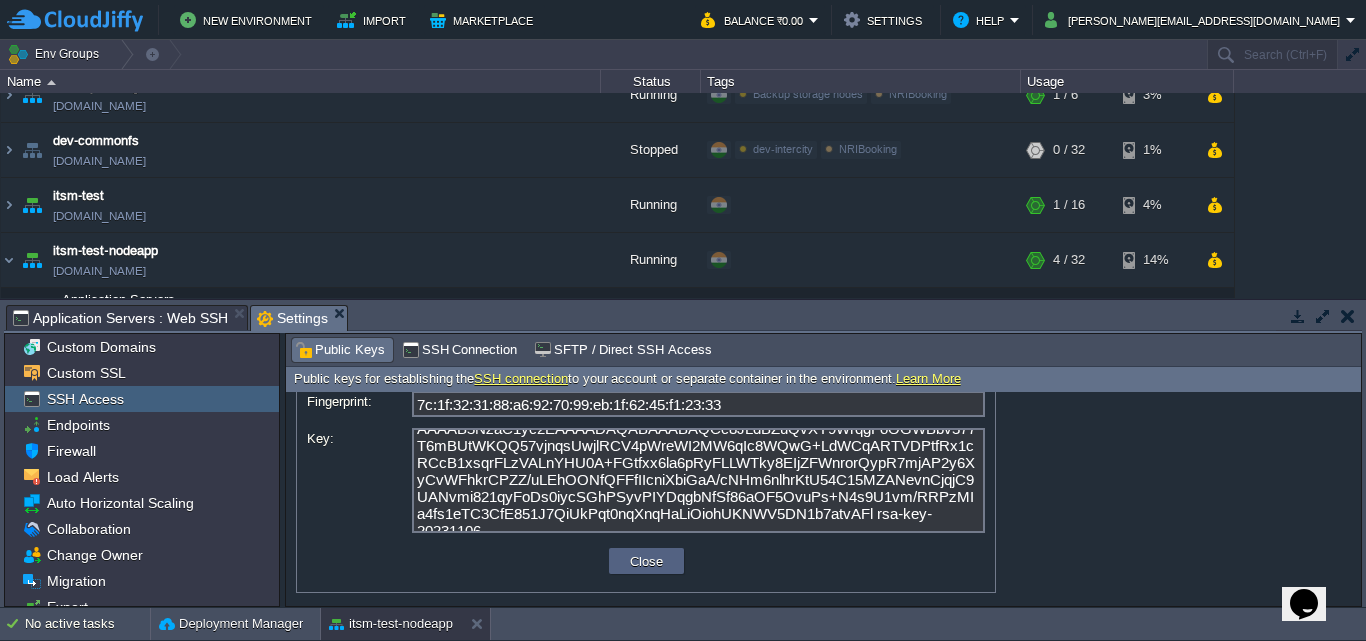 click on "Settings" at bounding box center (292, 318) 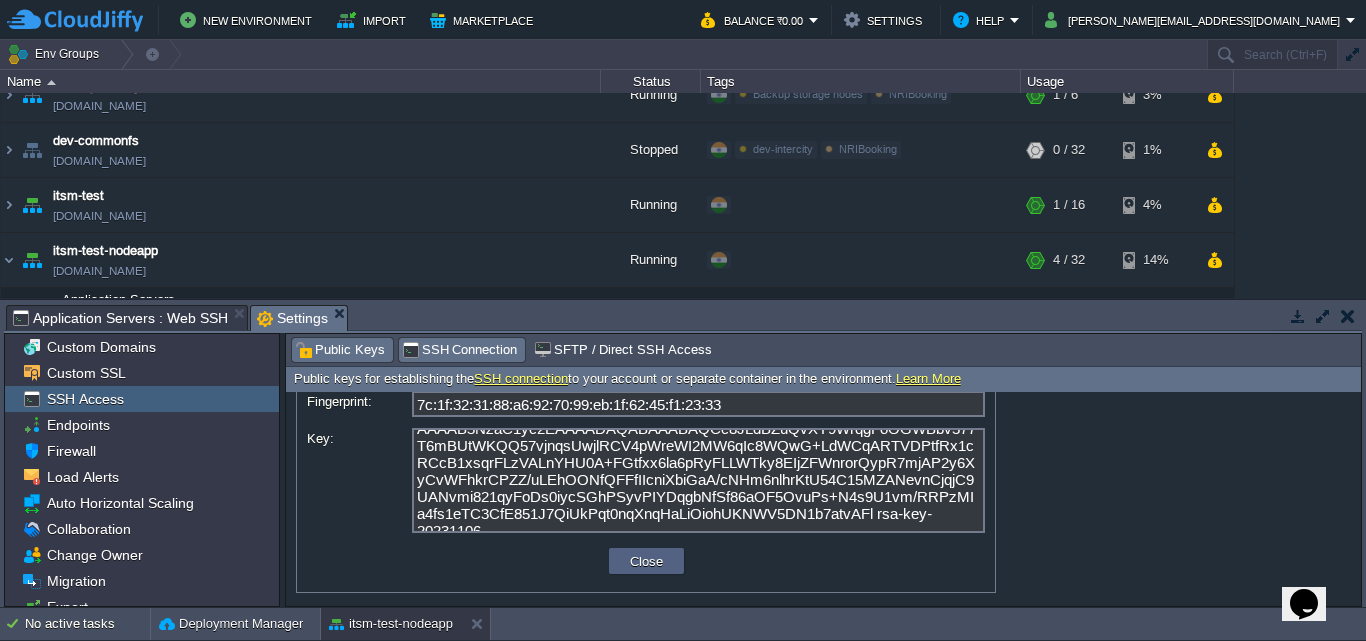 click on "SSH Connection" at bounding box center (460, 350) 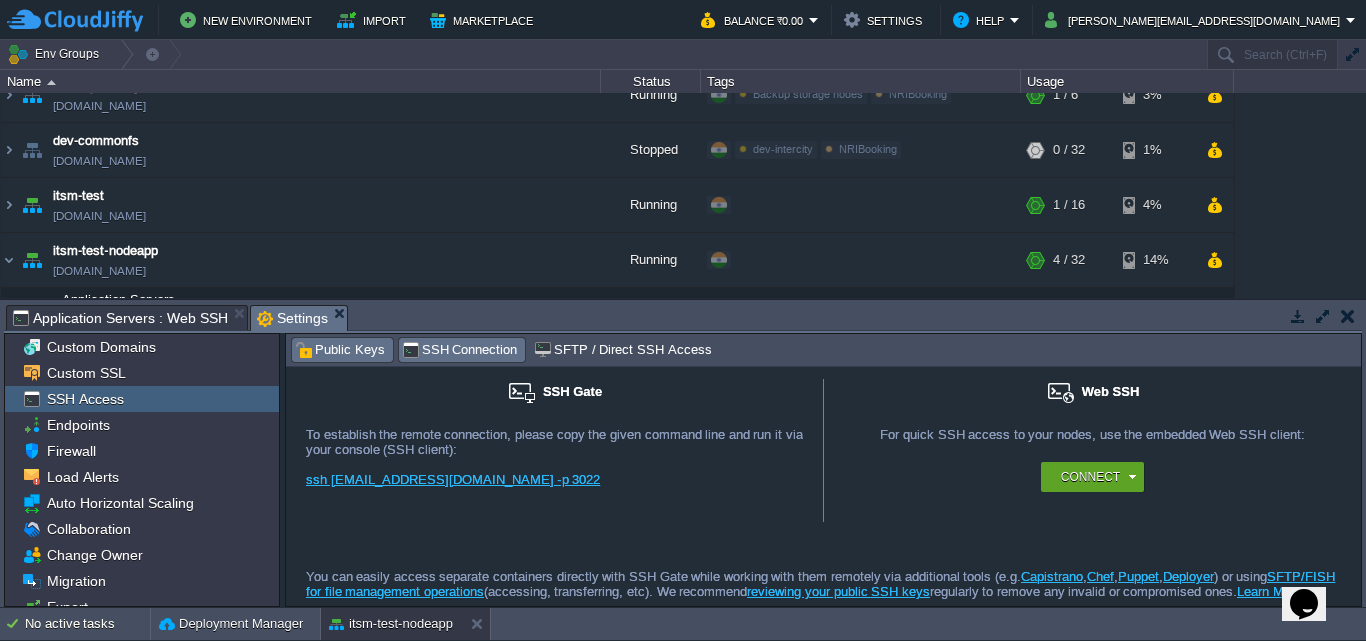 click on "Public Keys" at bounding box center (340, 350) 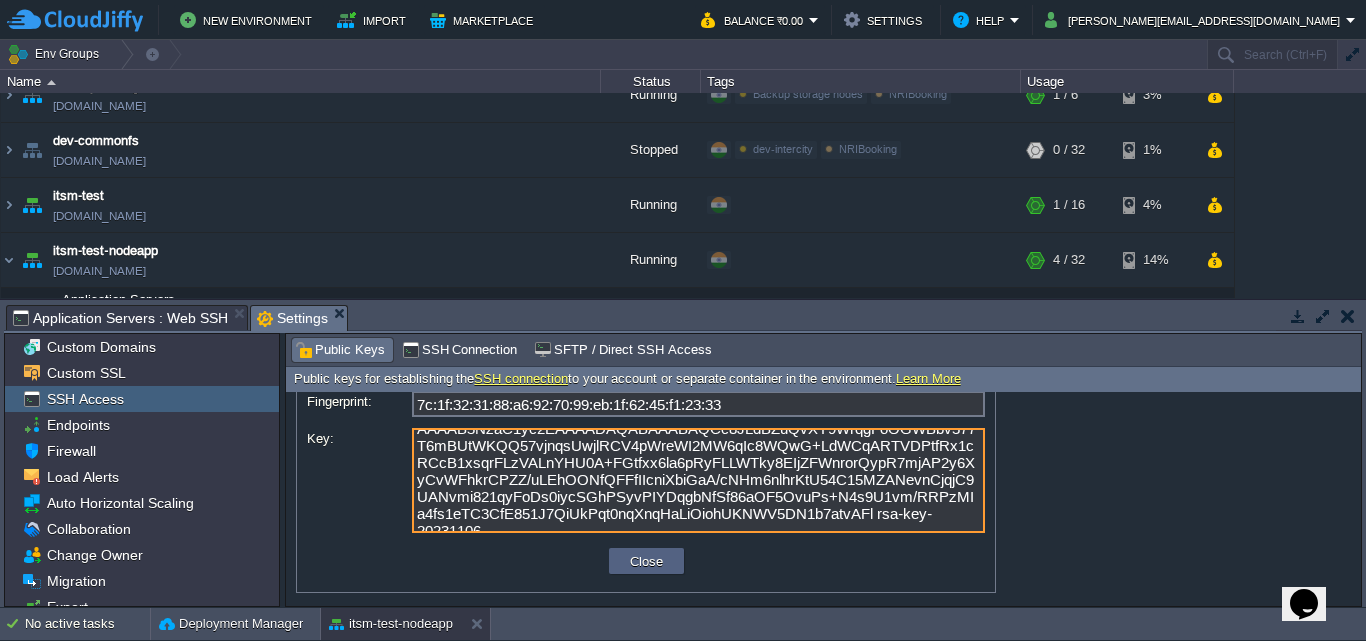 click on "ssh-rsa AAAAB3NzaC1yc2EAAAADAQABAAABAQCc8JLdBZuQvXY9WrqgFoOGWBbv577T6mBUtWKQQ57vjnqsUwjlRCV4pWreWI2MW6qIc8WQwG+LdWCqARTVDPtfRx1cRCcB1xsqrFLzVALnYHU0A+FGtfxx6la6pRyFLLWTky8EIjZFWnrorQypR7mjAP2y6XyCvWFhkrCPZZ/uLEhOONfQFFfIIcniXbiGaA/cNHm6nlhrKtU54C15MZANevnCjqjC9UANvmi821qyFoDs0iycSGhPSyvPIYDqgbNfSf86aOF5OvuPs+N4s9U1vm/RRPzMIa4fs1eTC3CfE851J7QiUkPqt0nqXnqHaLiOiohUKNWV5DN1b7atvAFl rsa-key-20231106" at bounding box center [698, 480] 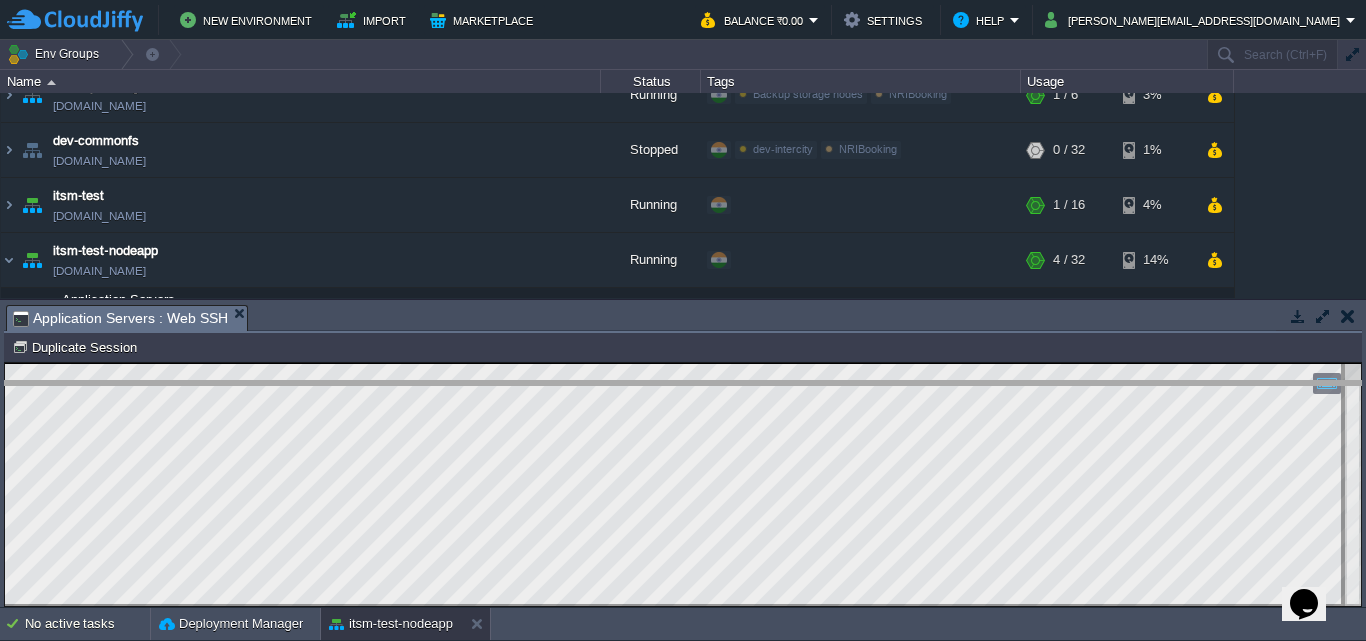drag, startPoint x: 322, startPoint y: 313, endPoint x: 317, endPoint y: 394, distance: 81.154175 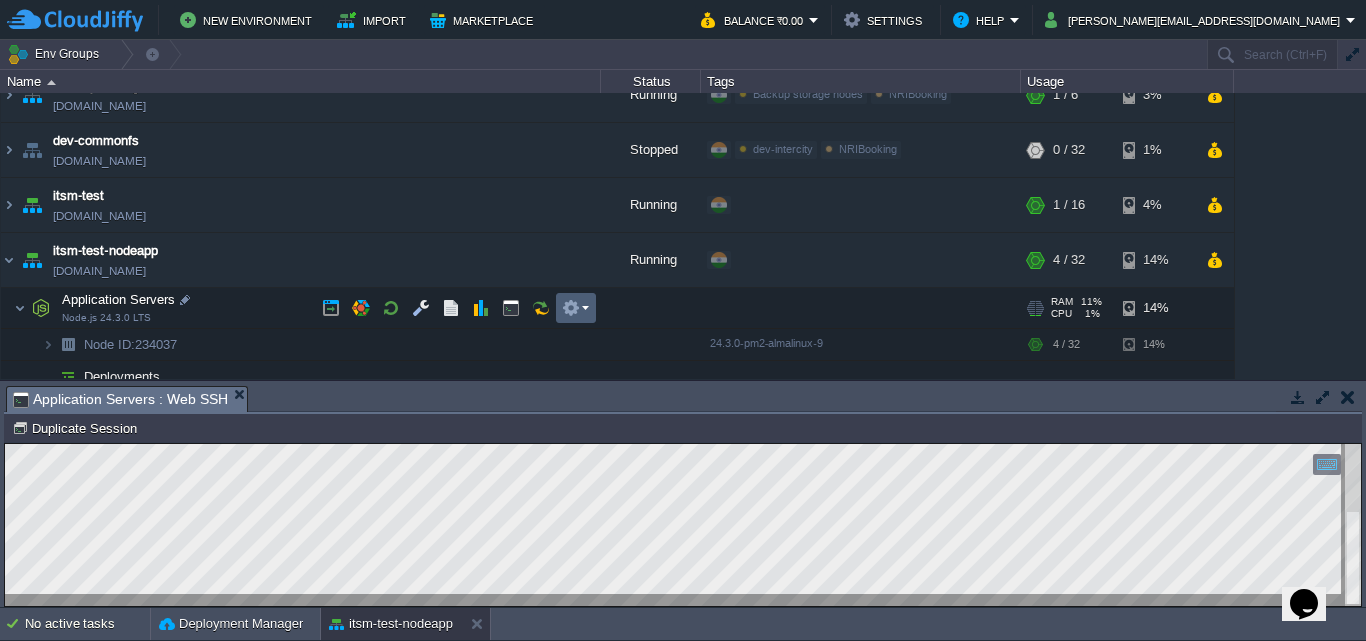click at bounding box center [576, 308] 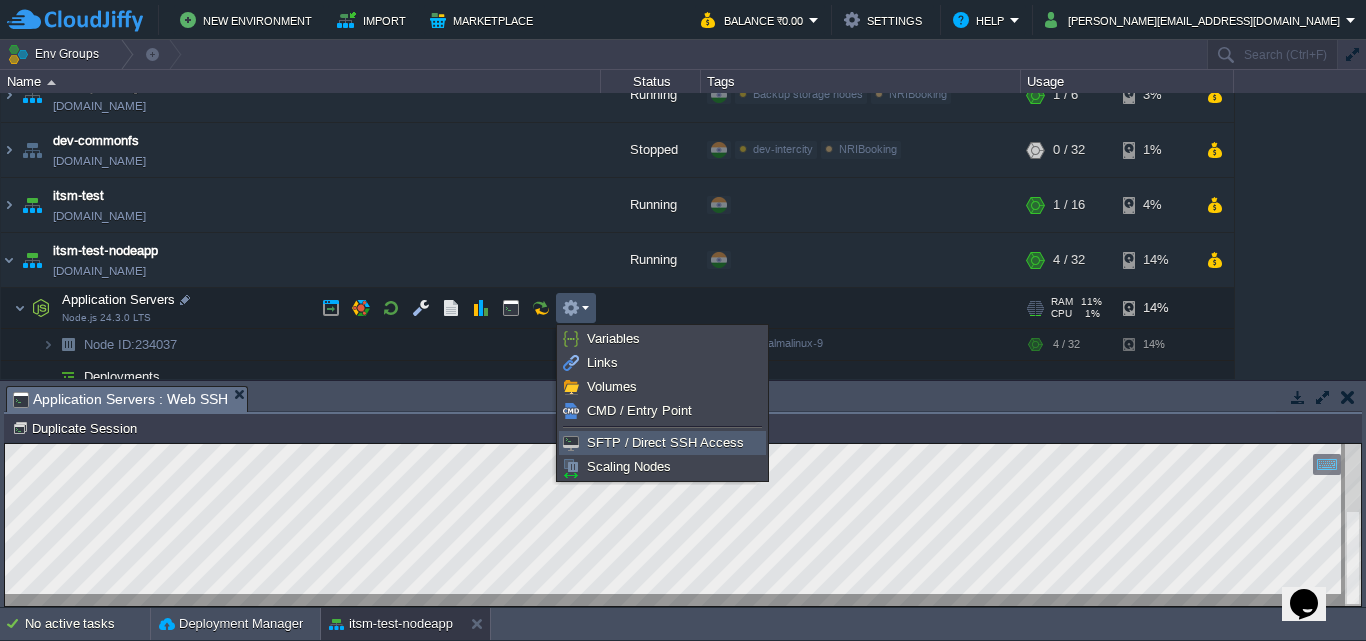 click on "SFTP / Direct SSH Access" at bounding box center (665, 442) 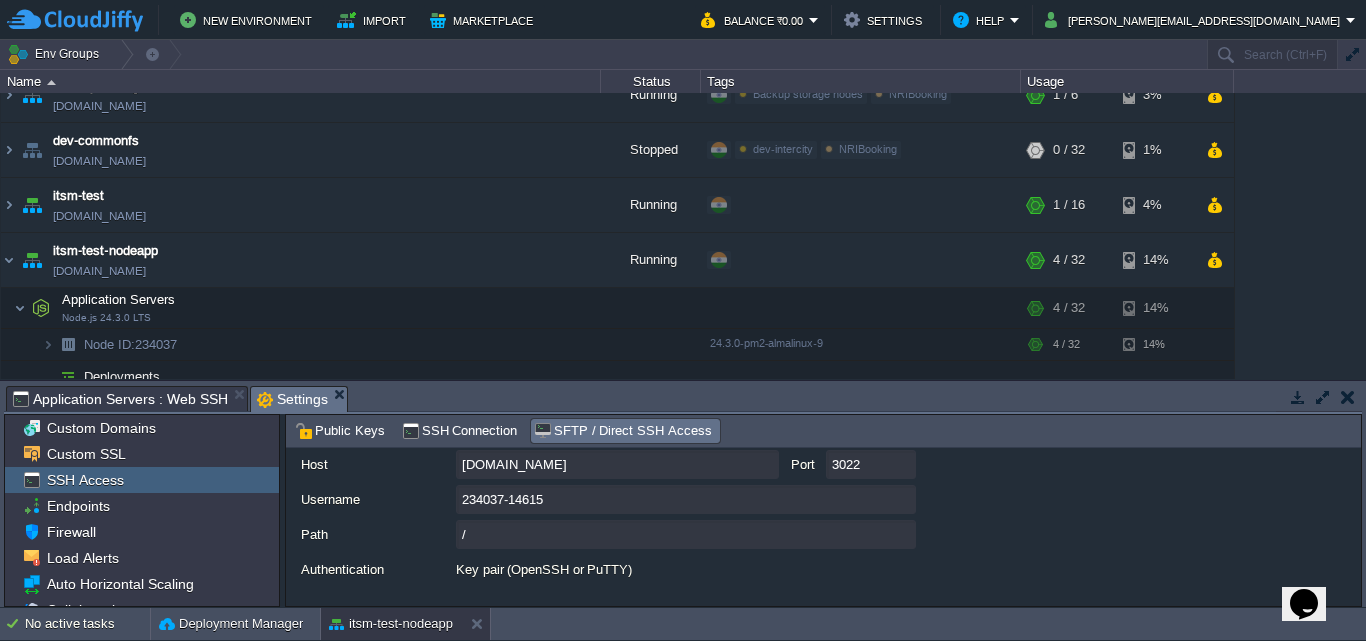scroll, scrollTop: 283, scrollLeft: 0, axis: vertical 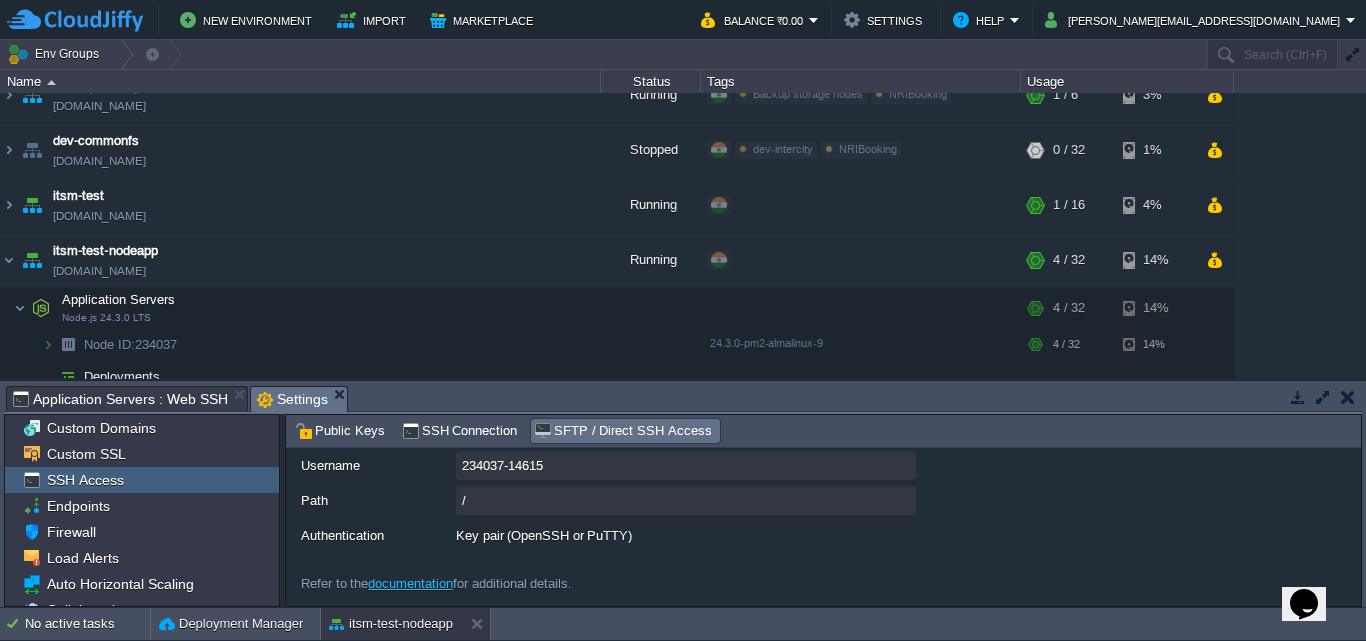 click on "Key pair (OpenSSH or PuTTY)" at bounding box center [686, 535] 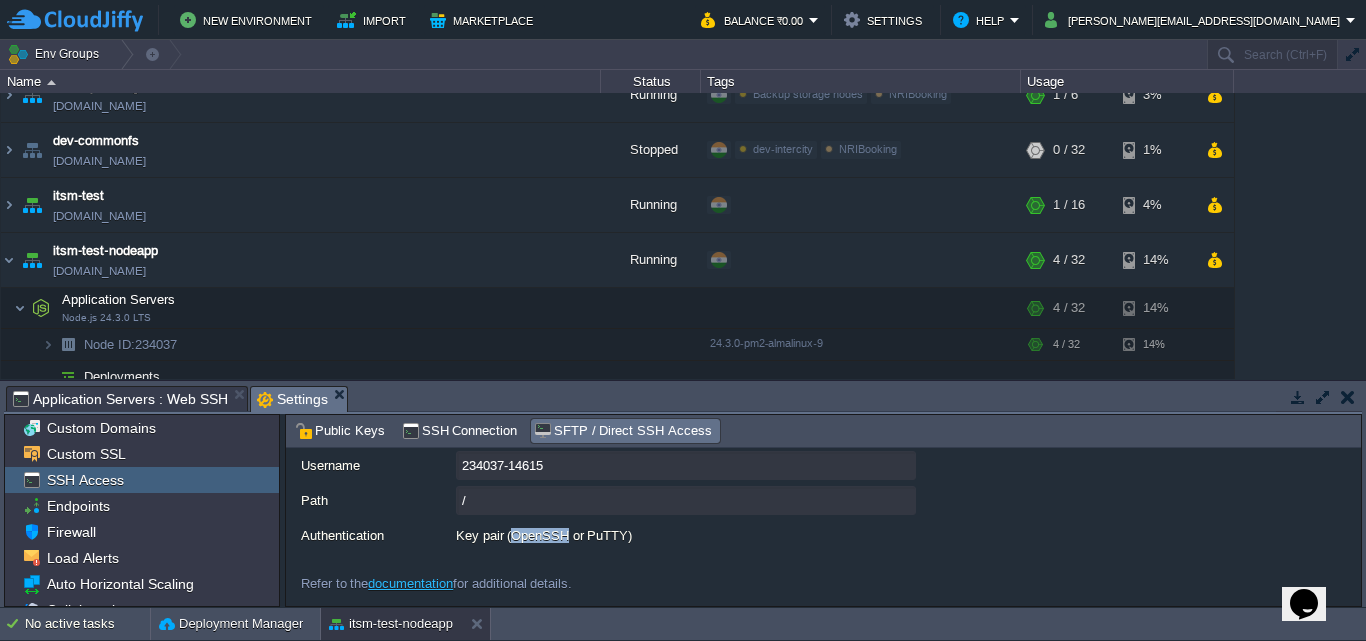 click on "Key pair (OpenSSH or PuTTY)" at bounding box center (686, 535) 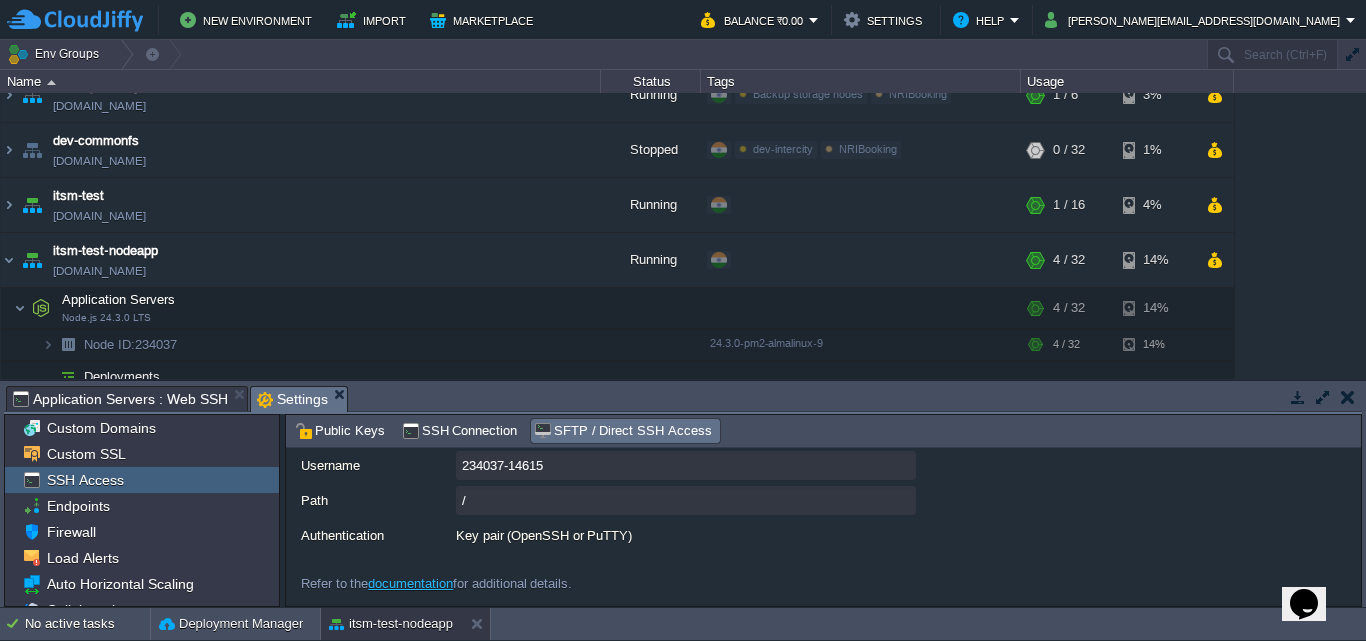 click on "Key pair (OpenSSH or PuTTY)" at bounding box center (686, 535) 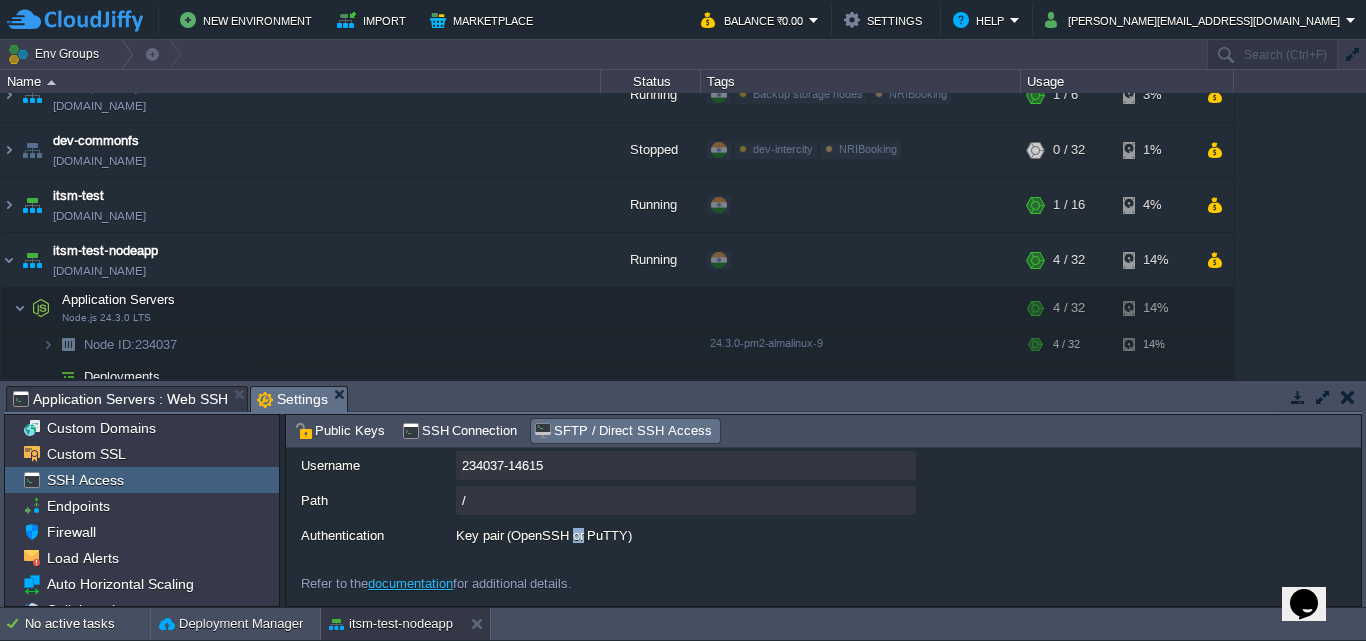 click on "Key pair (OpenSSH or PuTTY)" at bounding box center [686, 535] 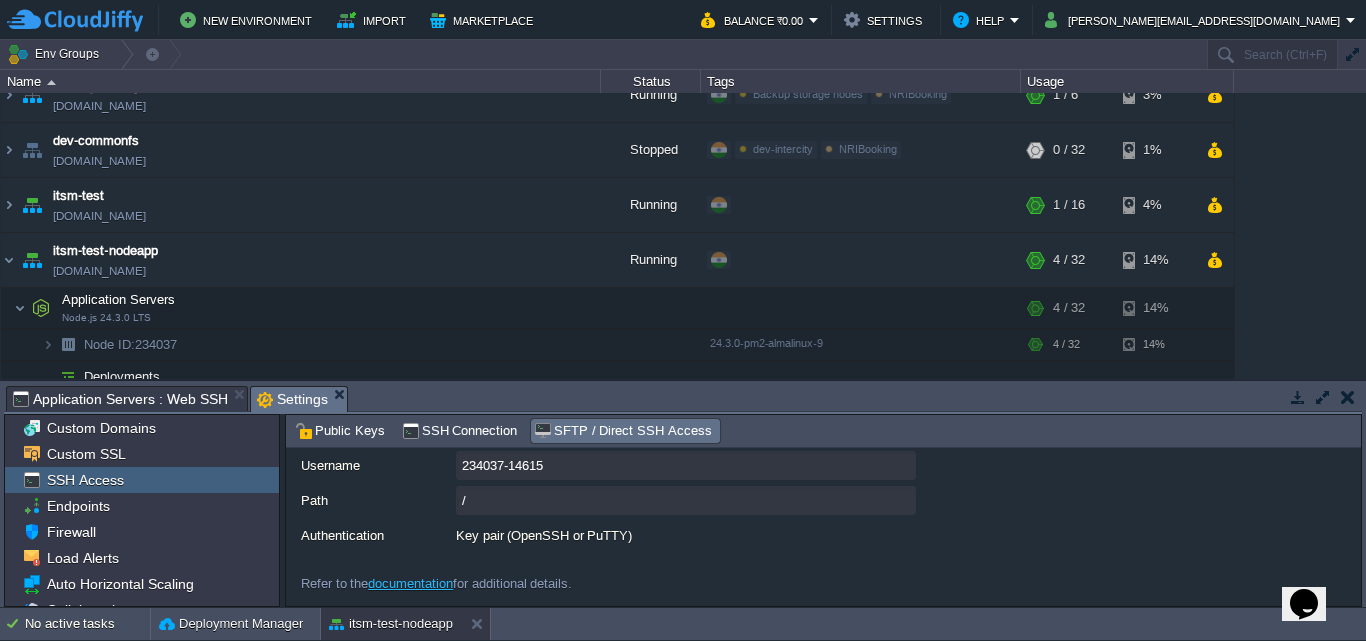 click on "Refer to the  documentation  for additional details." at bounding box center [608, 573] 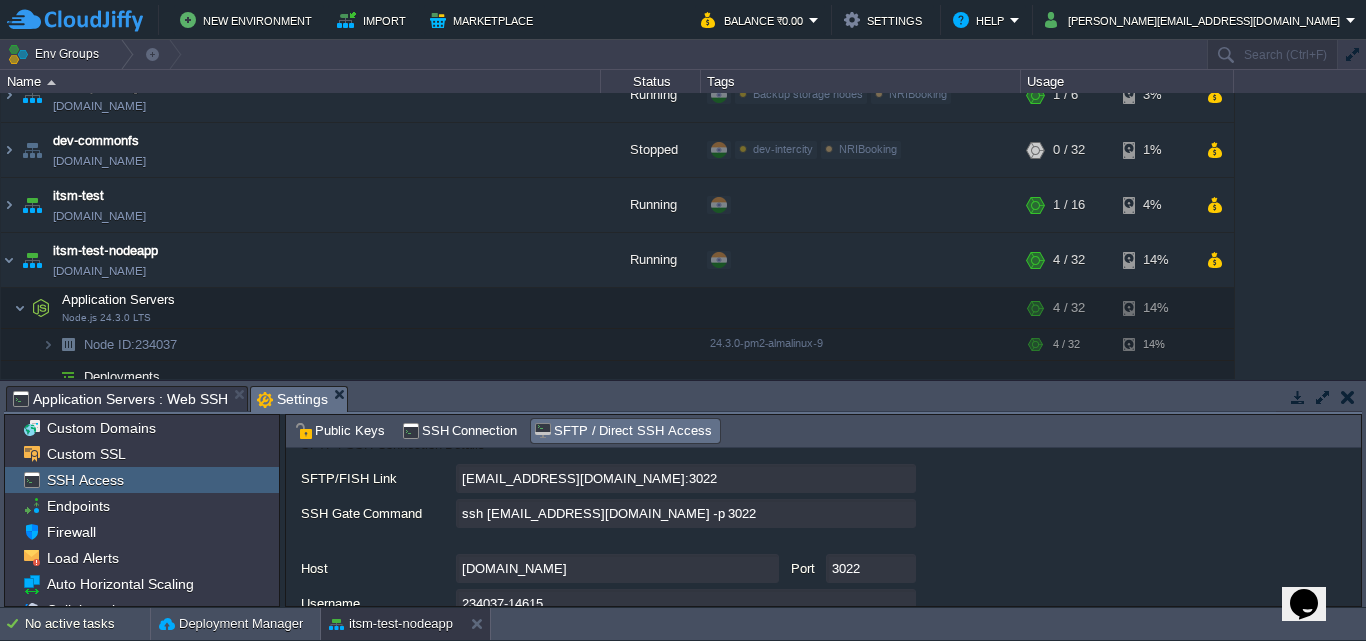scroll, scrollTop: 143, scrollLeft: 0, axis: vertical 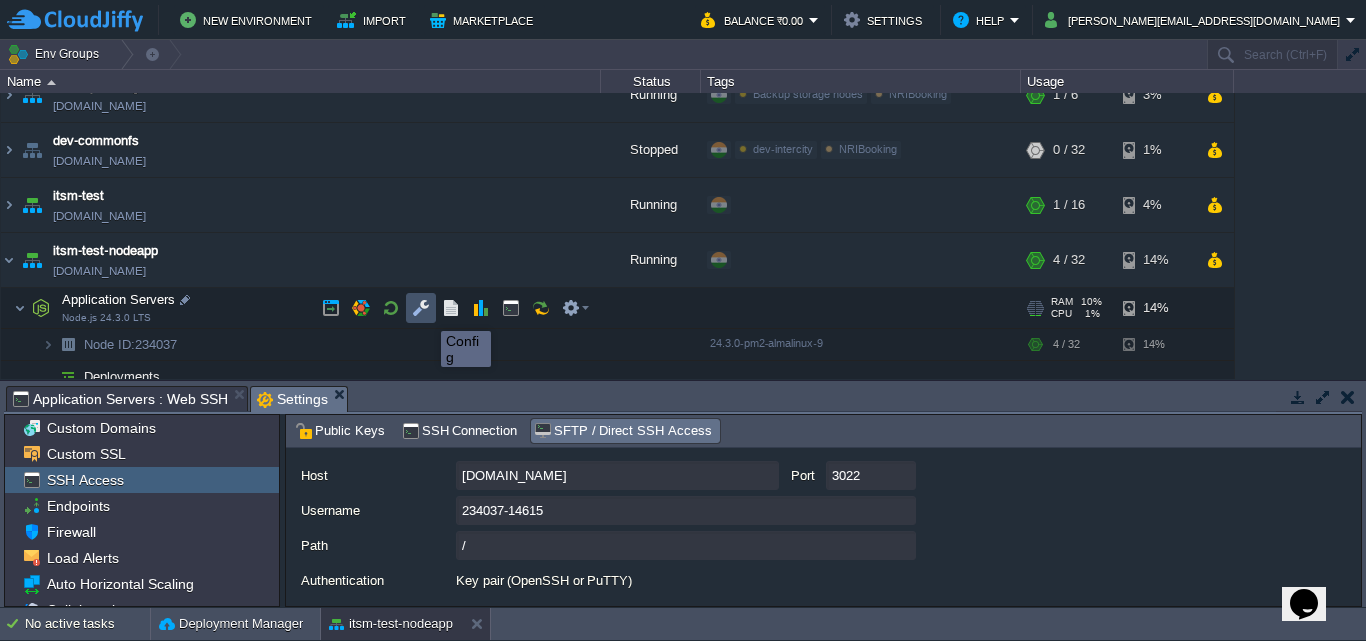 click at bounding box center (421, 308) 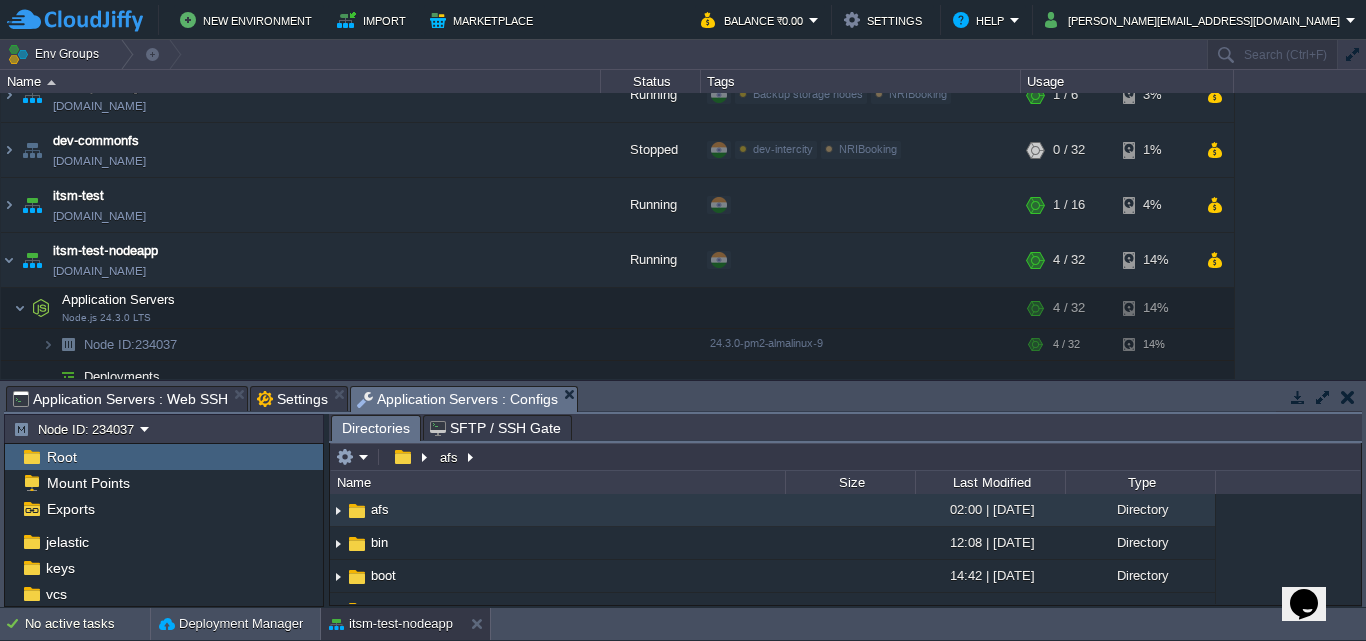 scroll, scrollTop: 95, scrollLeft: 0, axis: vertical 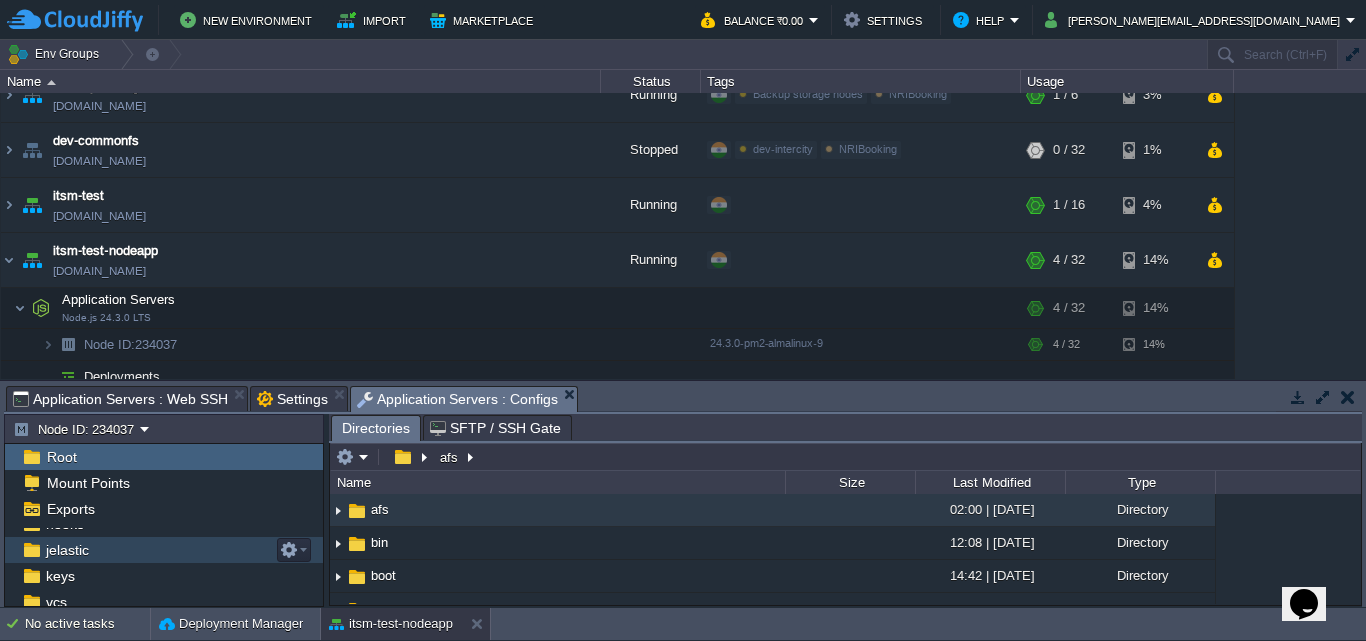 click on "jelastic" at bounding box center (67, 550) 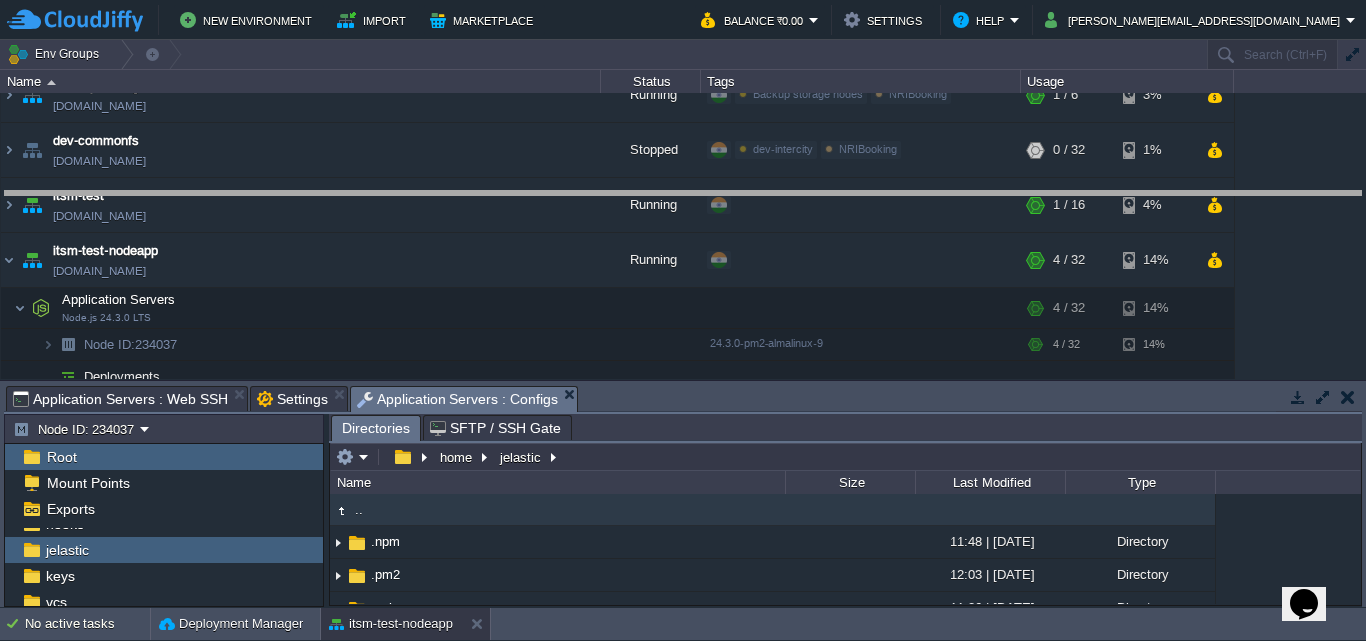 drag, startPoint x: 681, startPoint y: 402, endPoint x: 709, endPoint y: 207, distance: 197 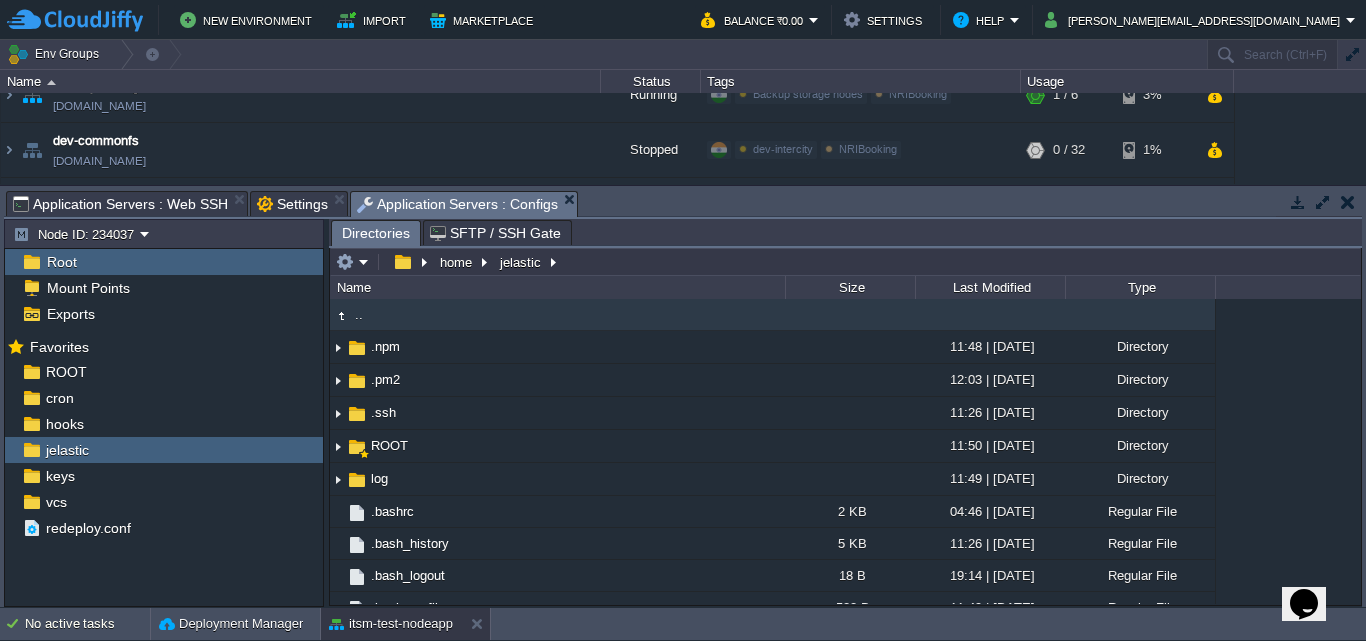 scroll, scrollTop: 0, scrollLeft: 0, axis: both 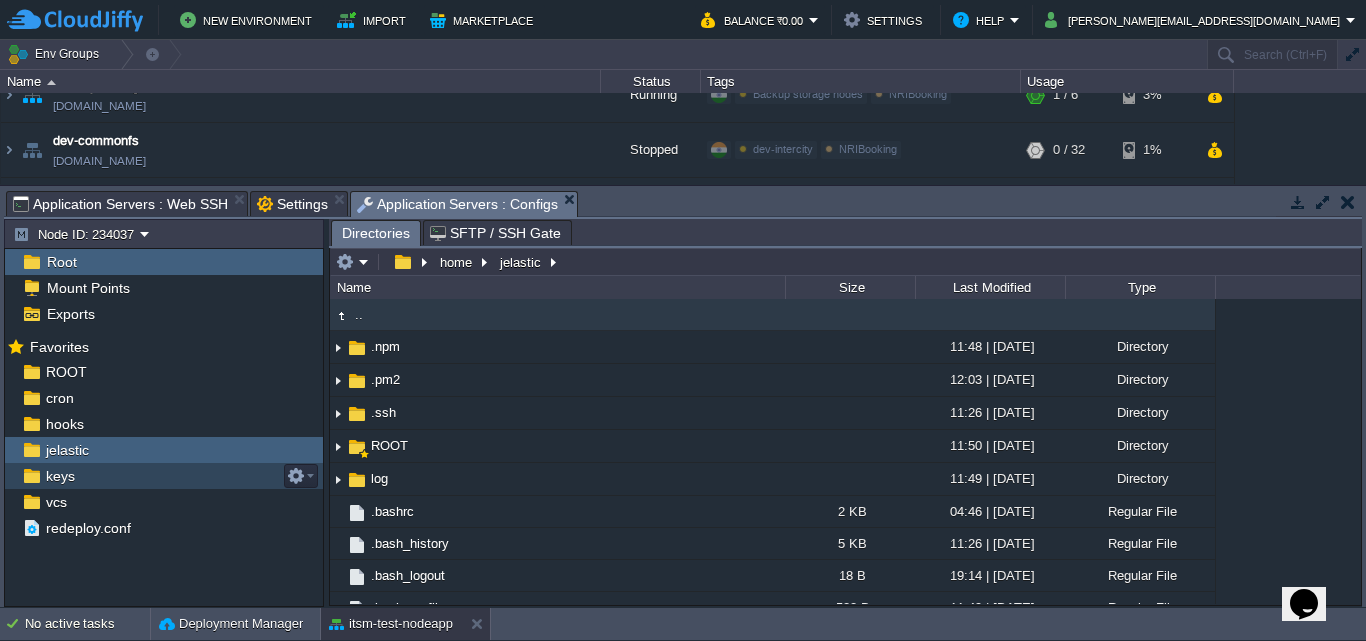 click on "keys" at bounding box center (60, 476) 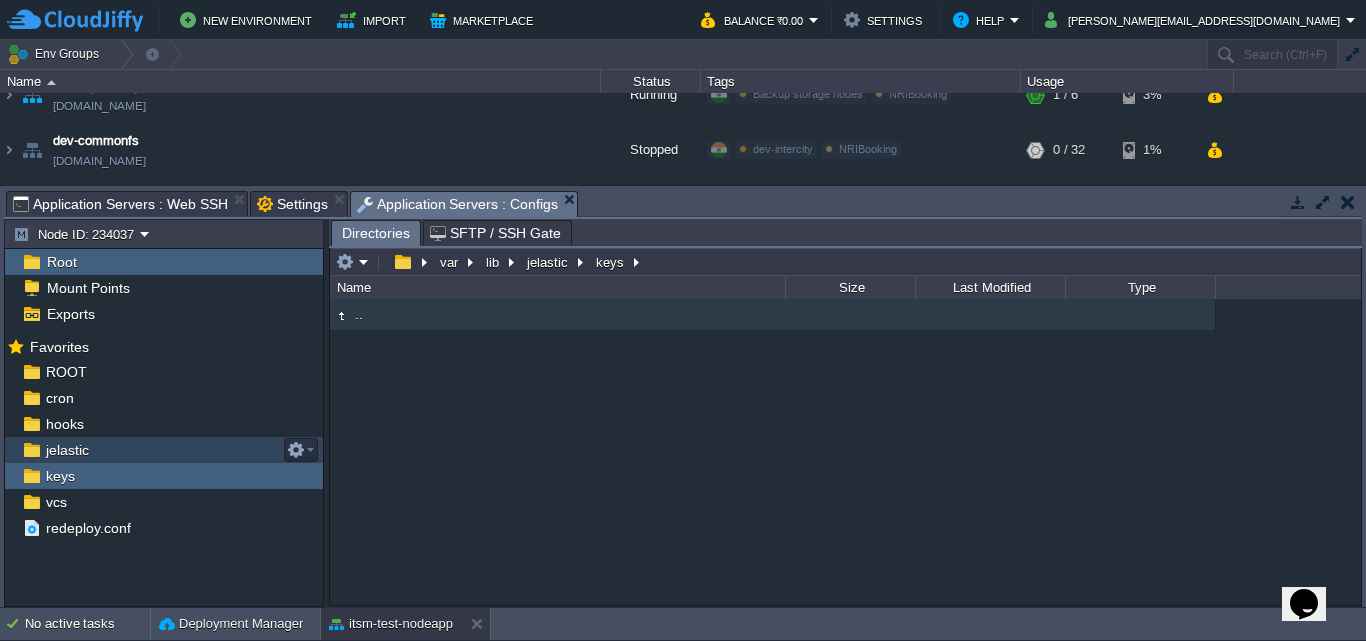 click on "jelastic" at bounding box center (67, 450) 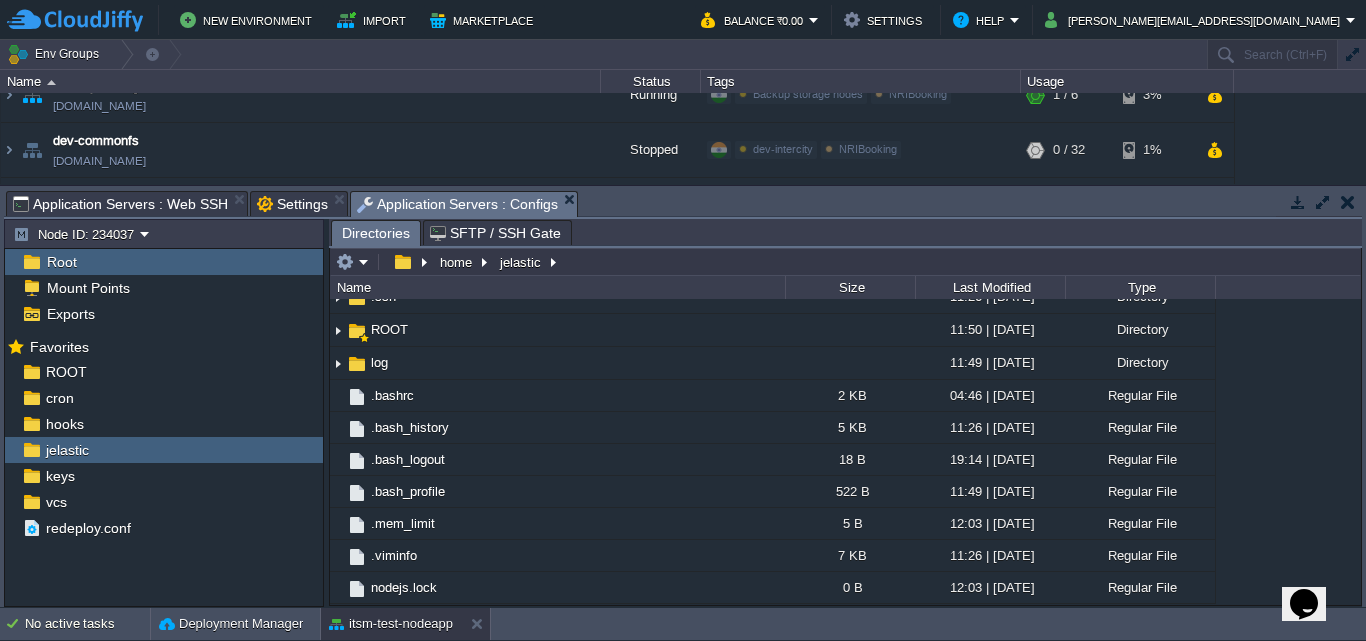 scroll, scrollTop: 14, scrollLeft: 0, axis: vertical 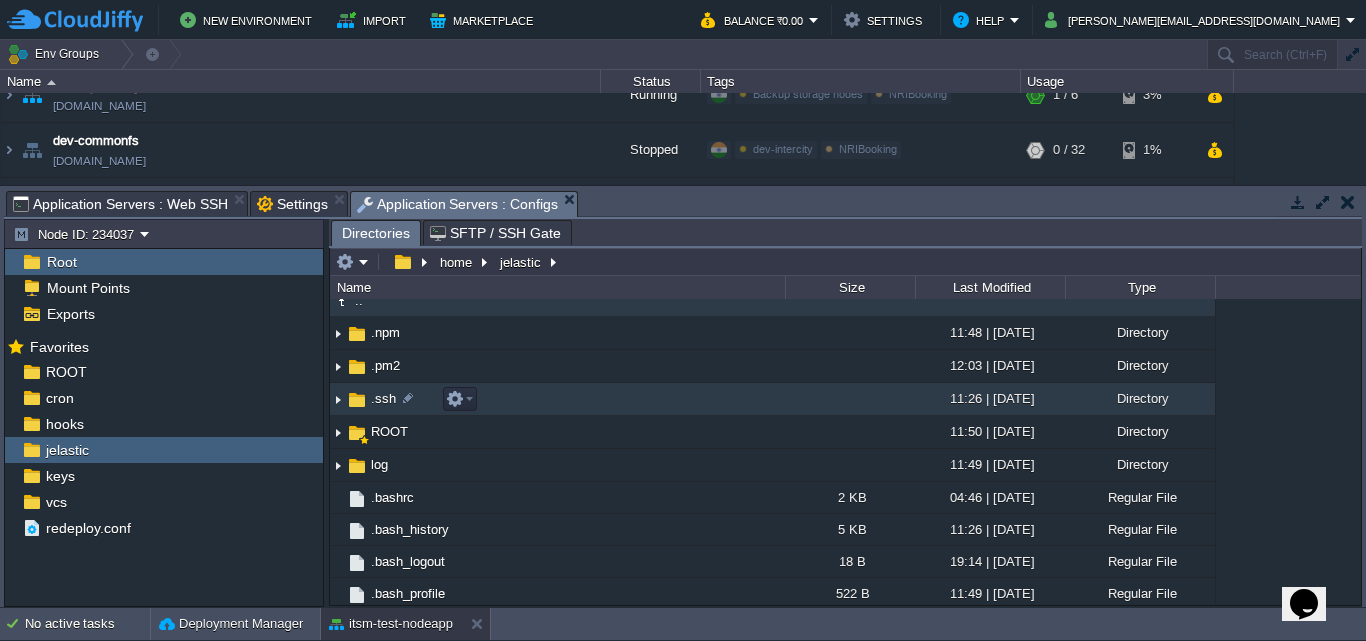click at bounding box center [338, 399] 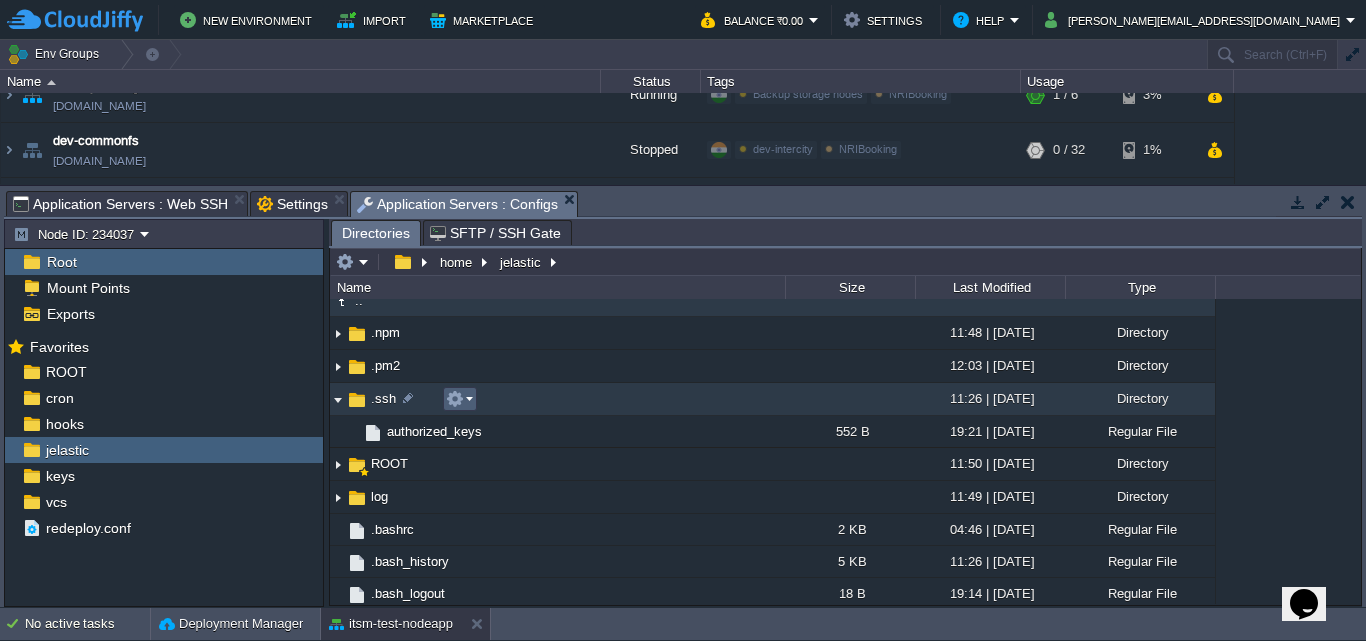 click at bounding box center (459, 399) 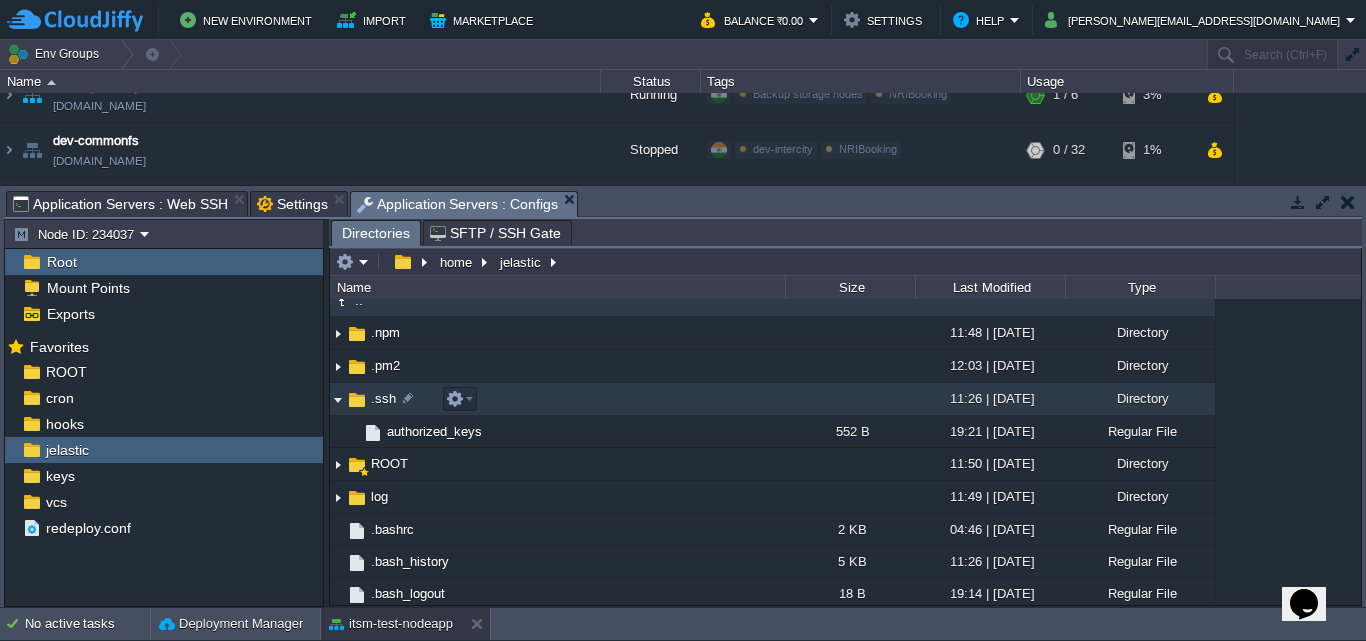 click at bounding box center [338, 399] 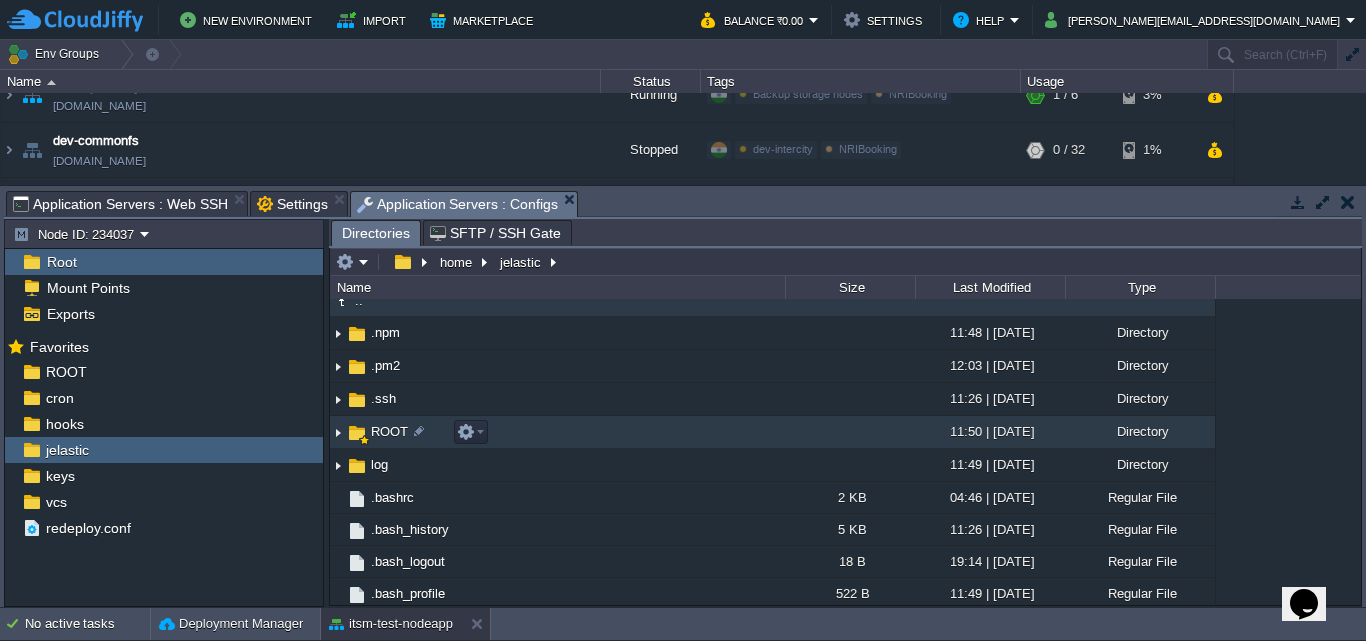 click at bounding box center [338, 432] 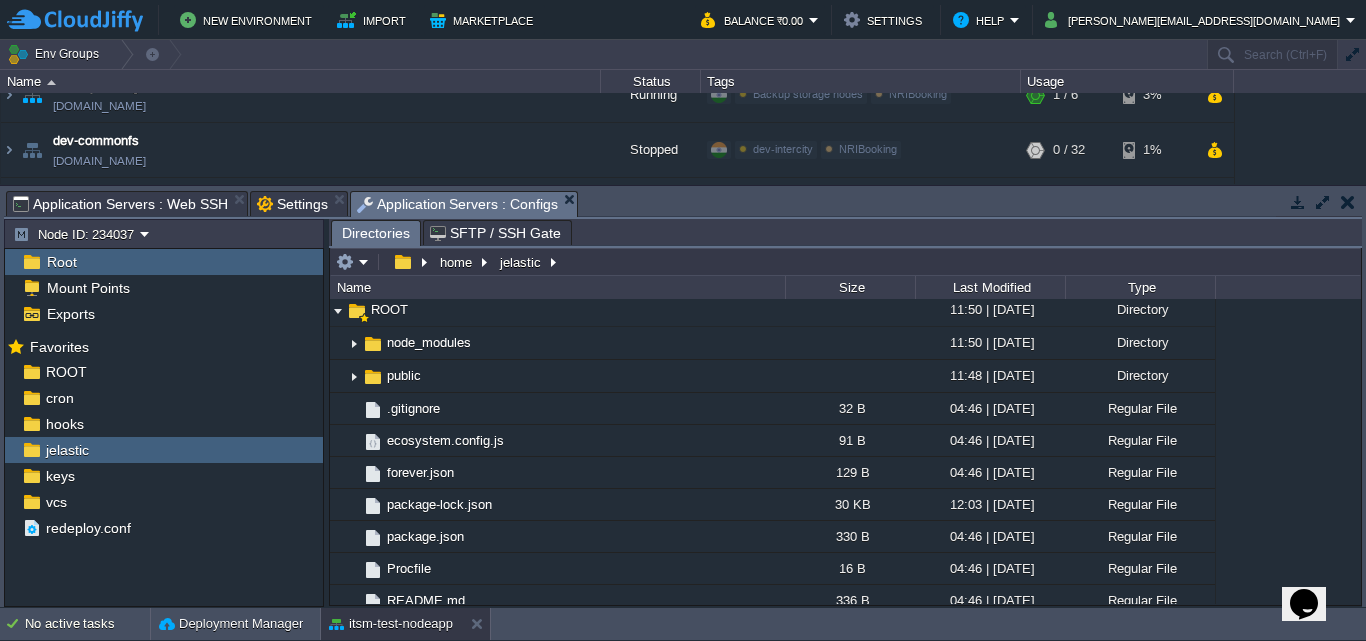 scroll, scrollTop: 0, scrollLeft: 0, axis: both 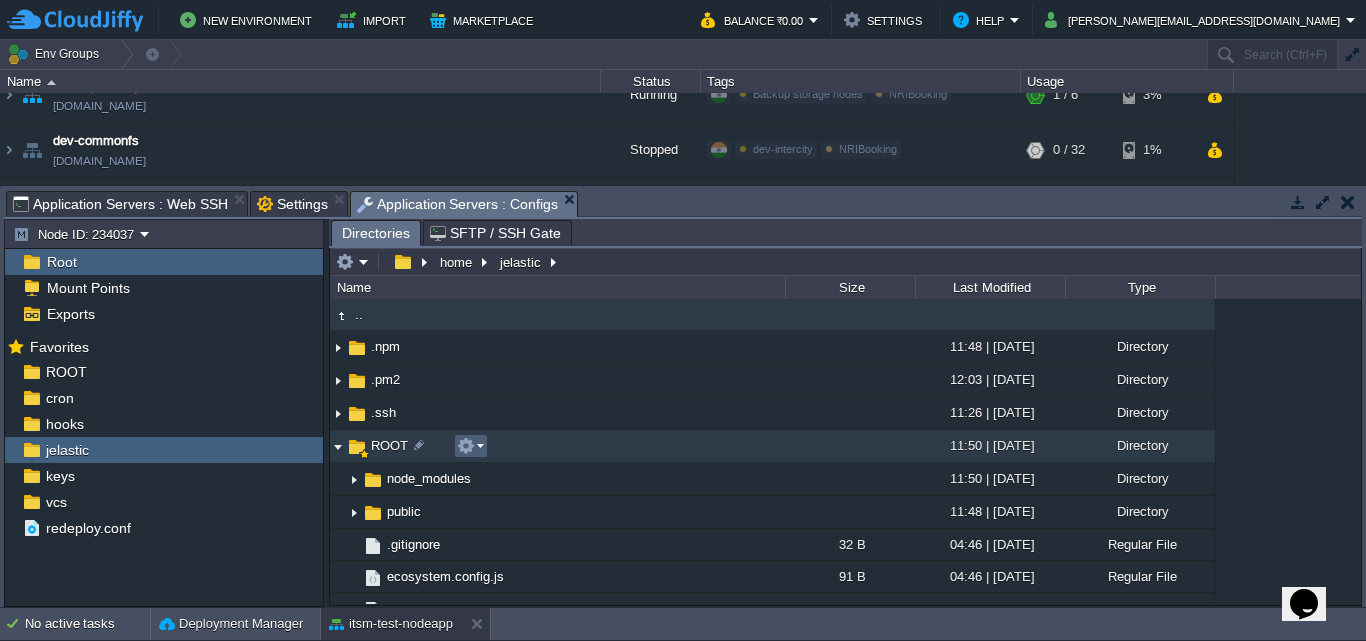 click at bounding box center [470, 446] 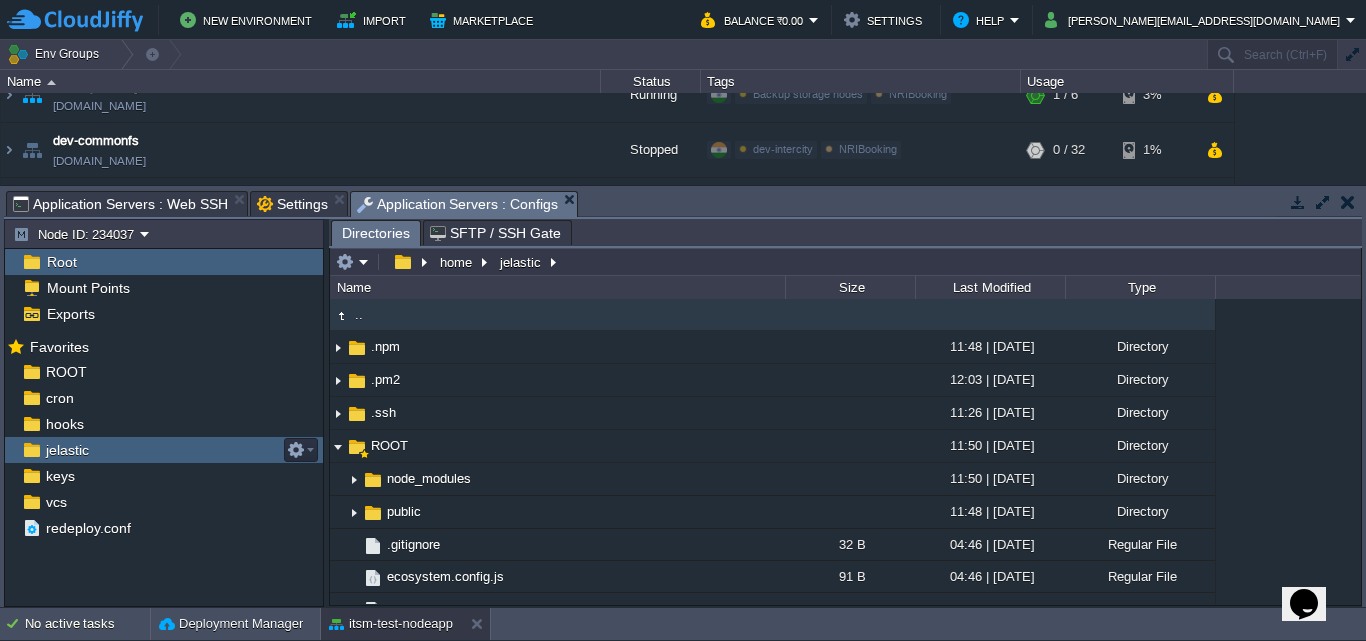 click on "jelastic" at bounding box center [67, 450] 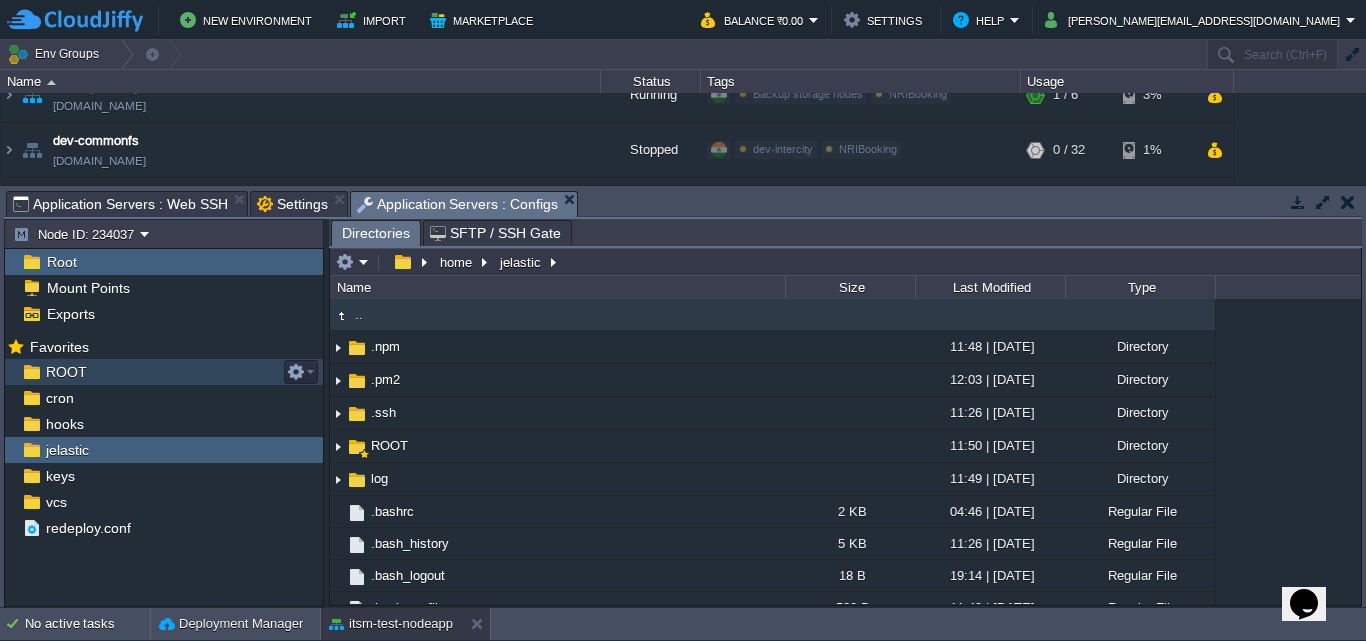 click on "ROOT" at bounding box center [66, 372] 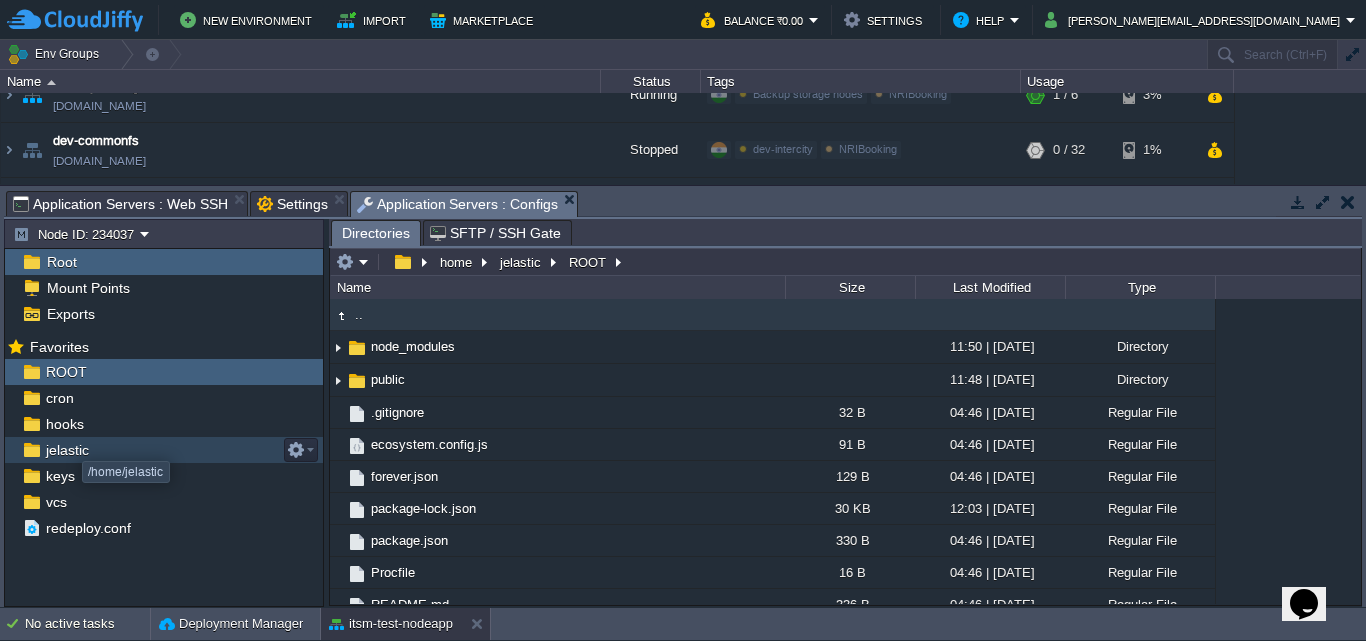 click on "jelastic" at bounding box center [67, 450] 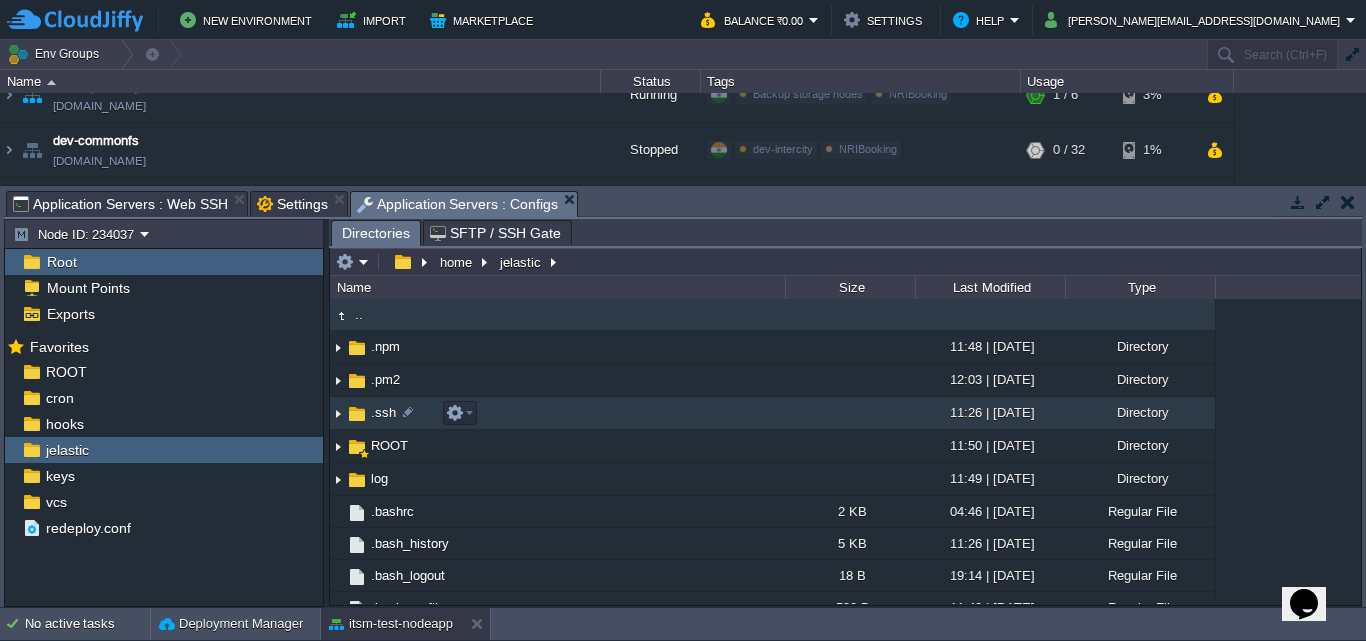 click at bounding box center [357, 414] 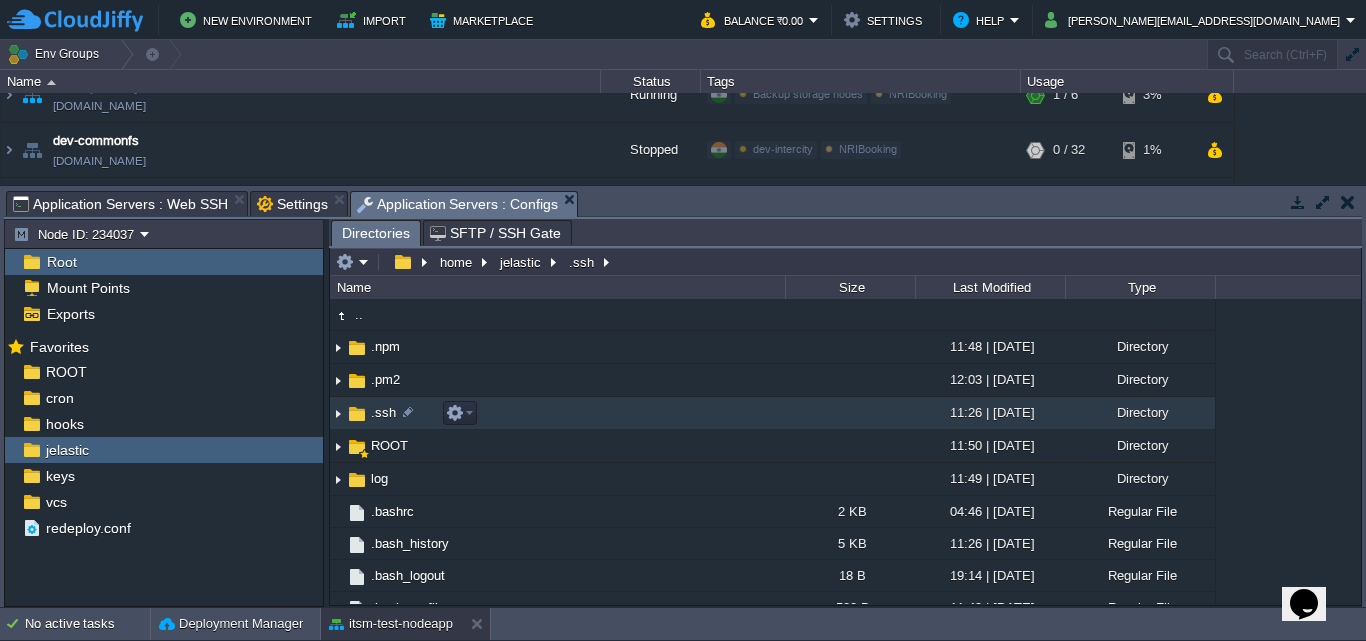 click on ".ssh" at bounding box center [383, 412] 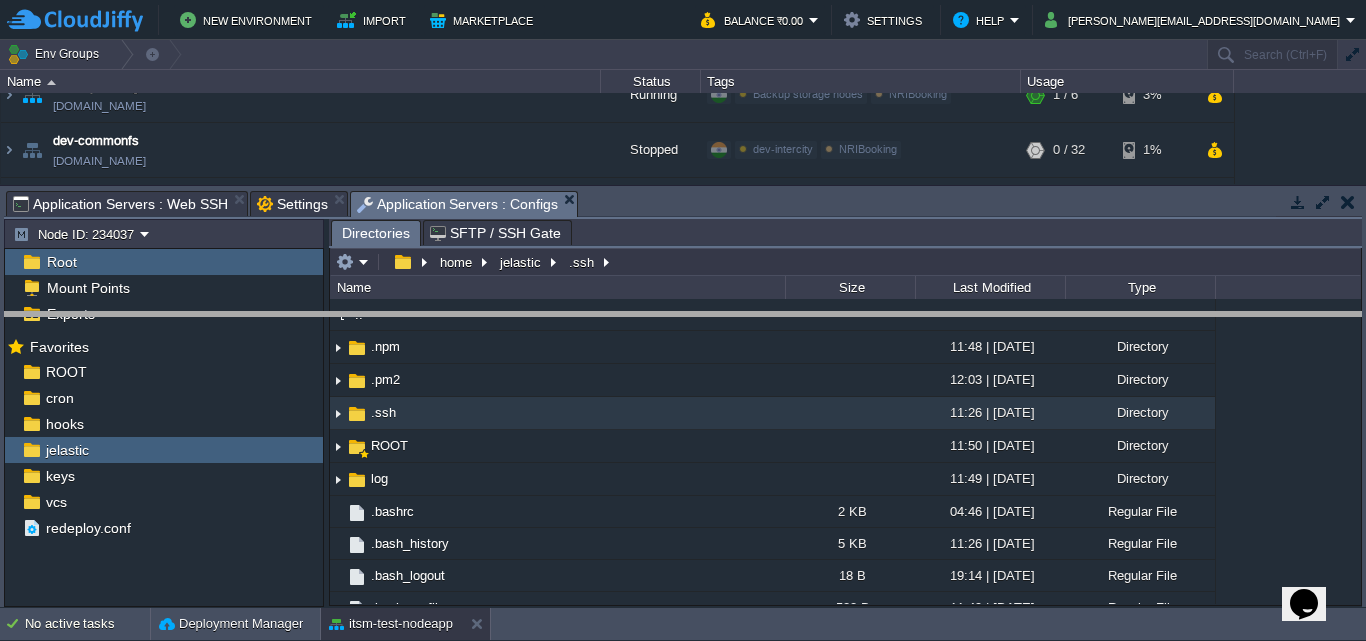 drag, startPoint x: 725, startPoint y: 199, endPoint x: 733, endPoint y: 322, distance: 123.25989 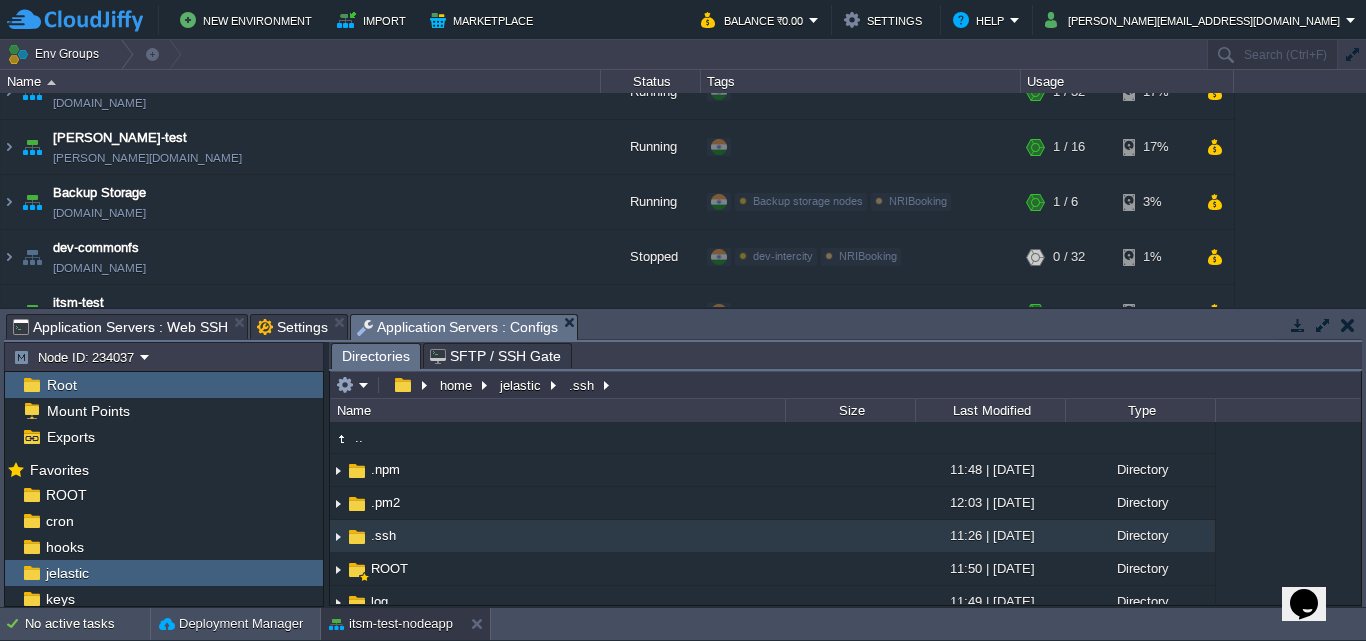 scroll, scrollTop: 0, scrollLeft: 0, axis: both 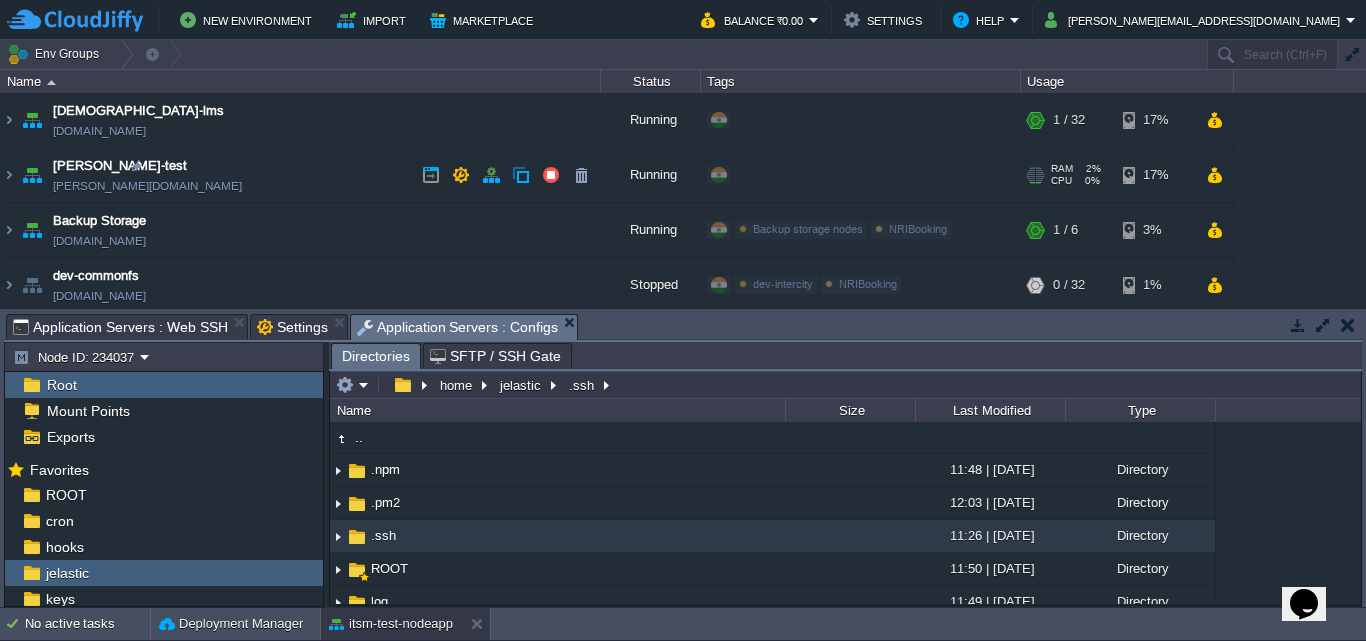 click on "[PERSON_NAME]-test [PERSON_NAME][DOMAIN_NAME]" at bounding box center [301, 175] 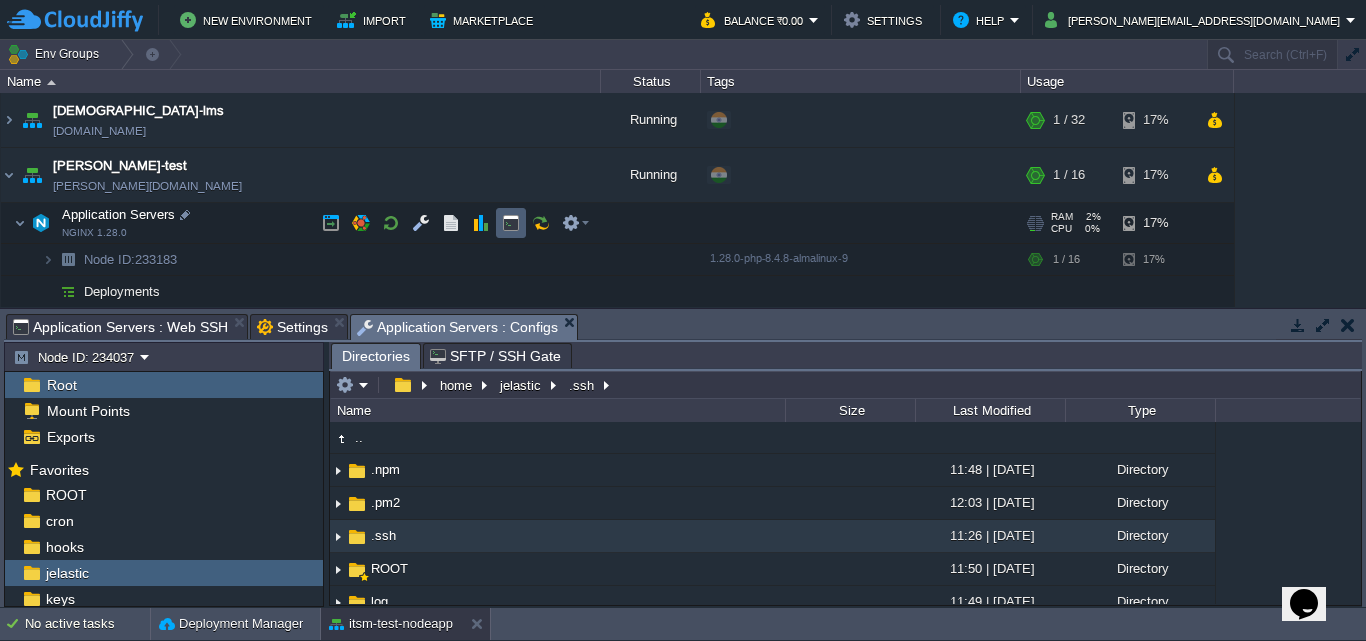 click at bounding box center [511, 223] 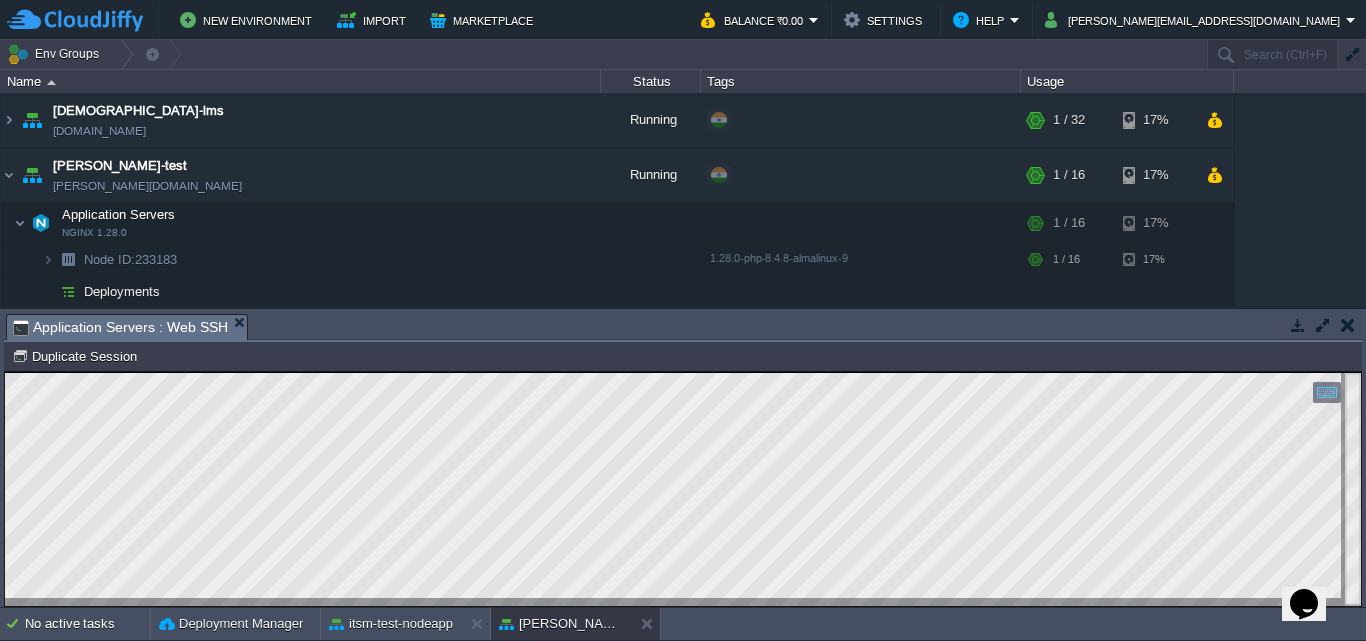 scroll, scrollTop: 0, scrollLeft: 0, axis: both 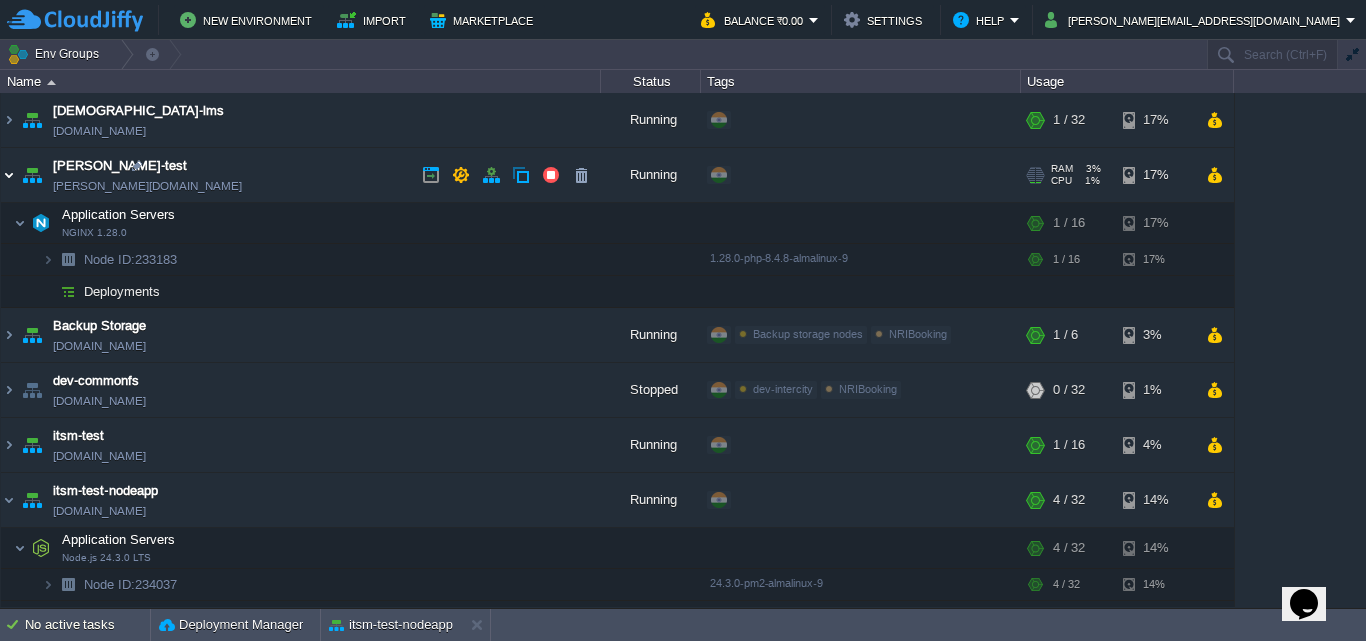 click at bounding box center (9, 175) 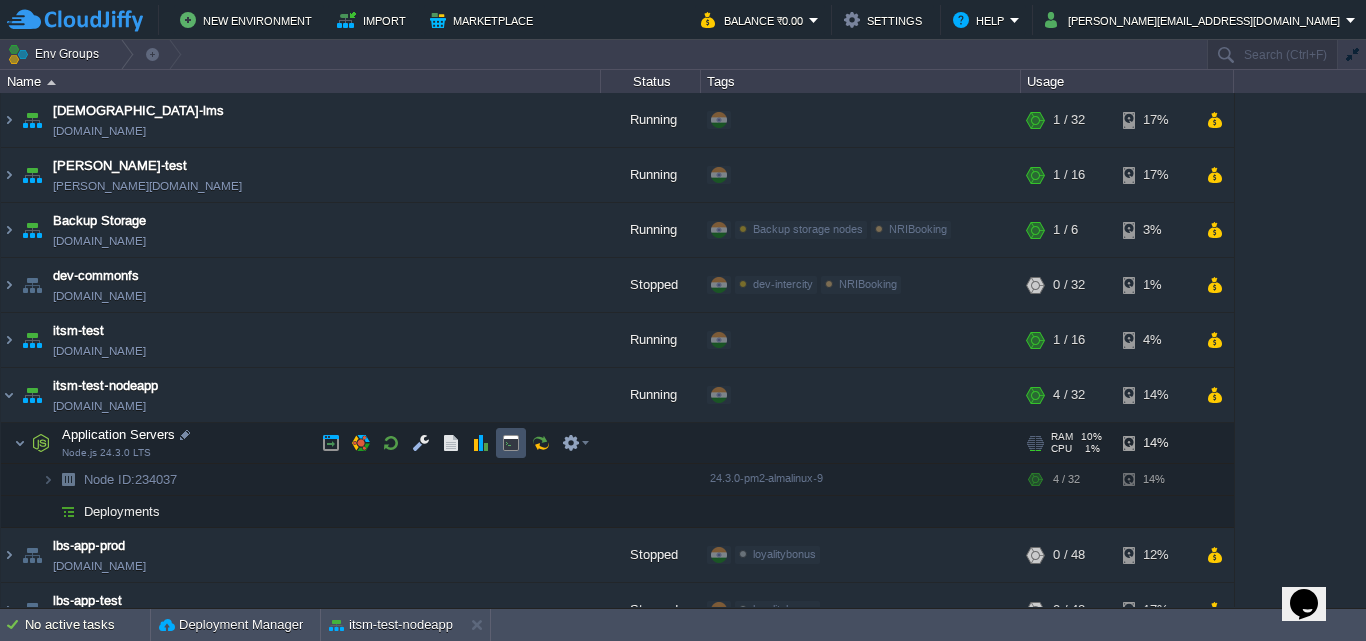 click at bounding box center (511, 443) 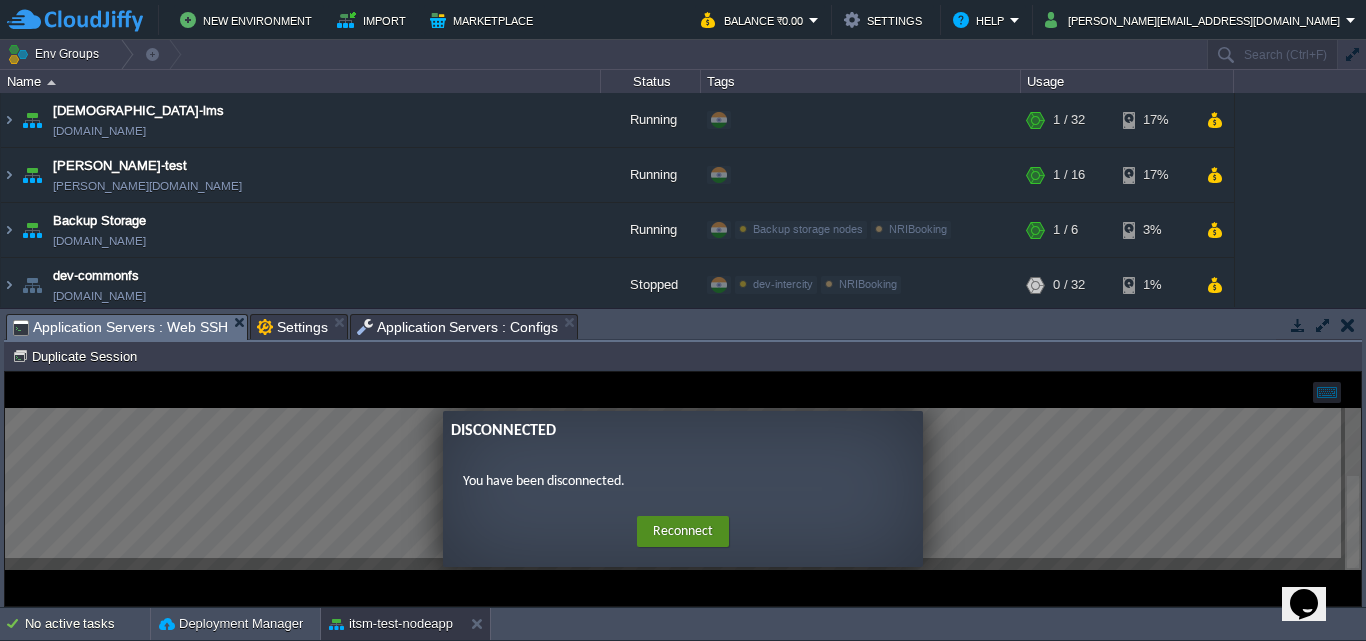 click on "Reconnect" at bounding box center [683, 532] 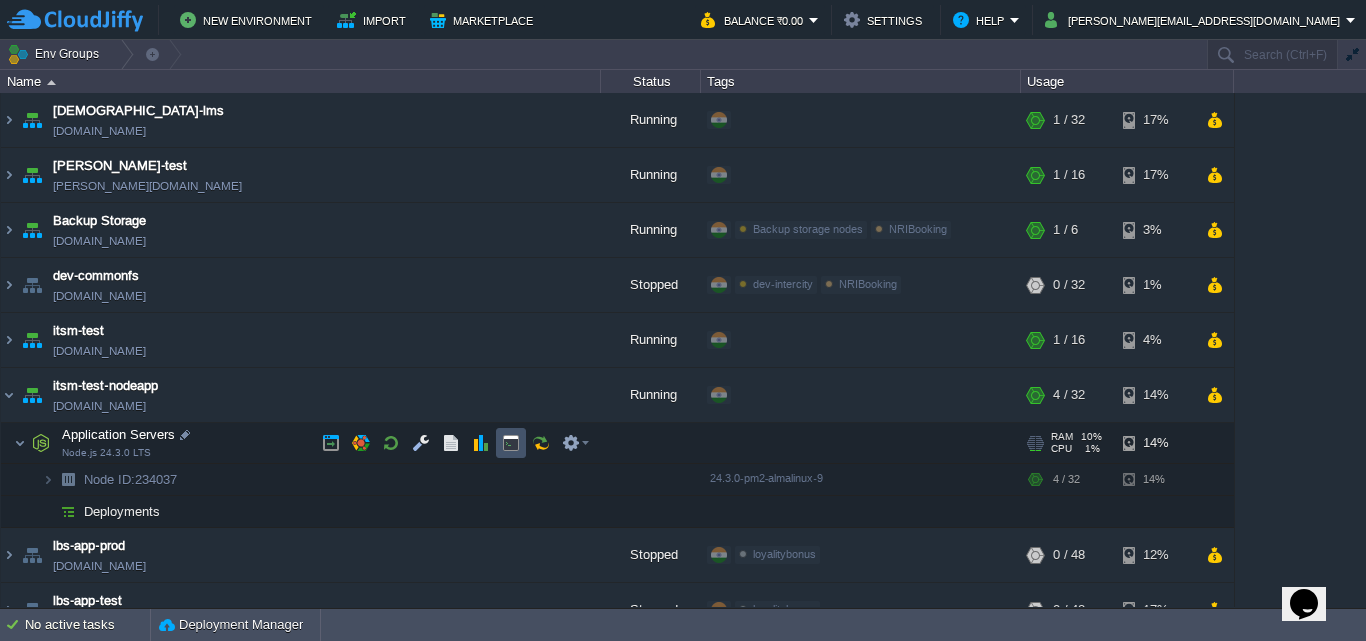 click at bounding box center (511, 443) 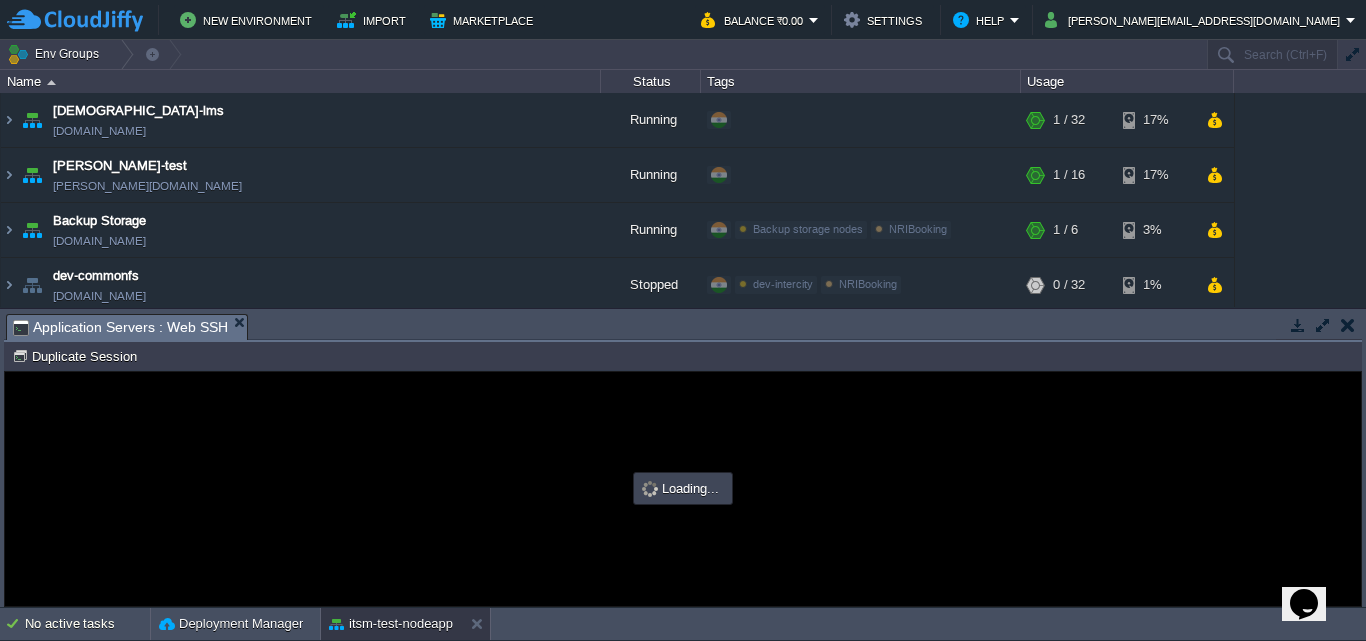 scroll, scrollTop: 0, scrollLeft: 0, axis: both 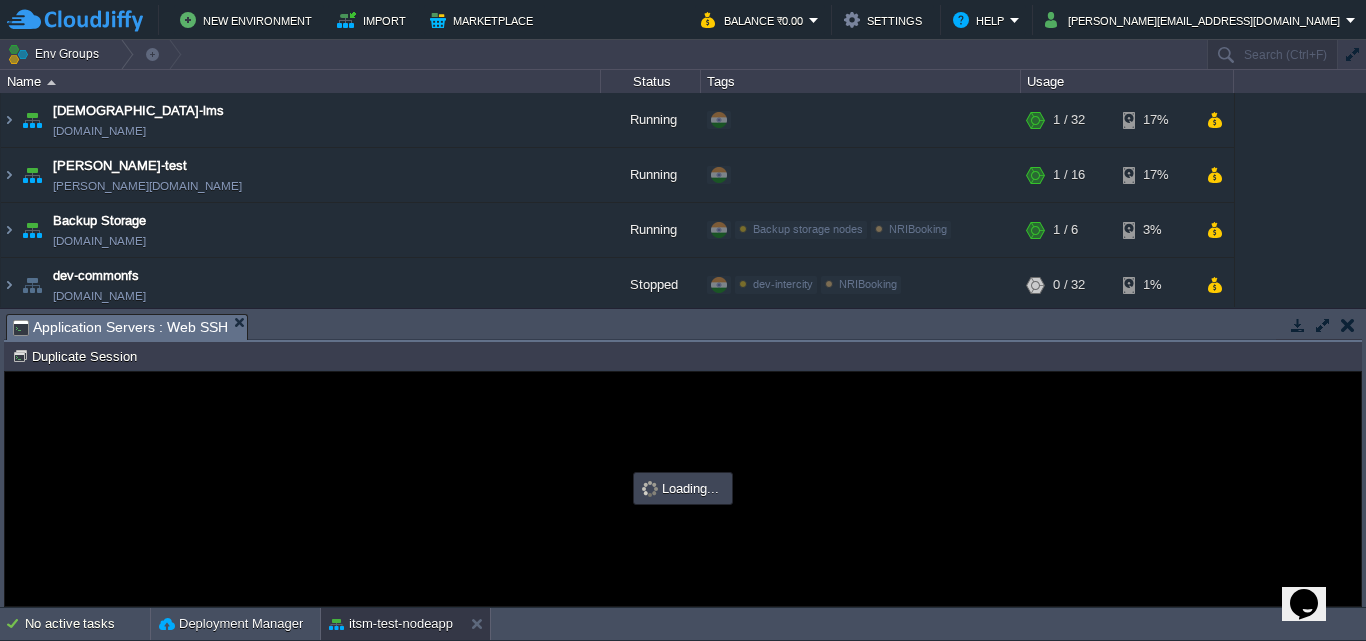 type on "#000000" 